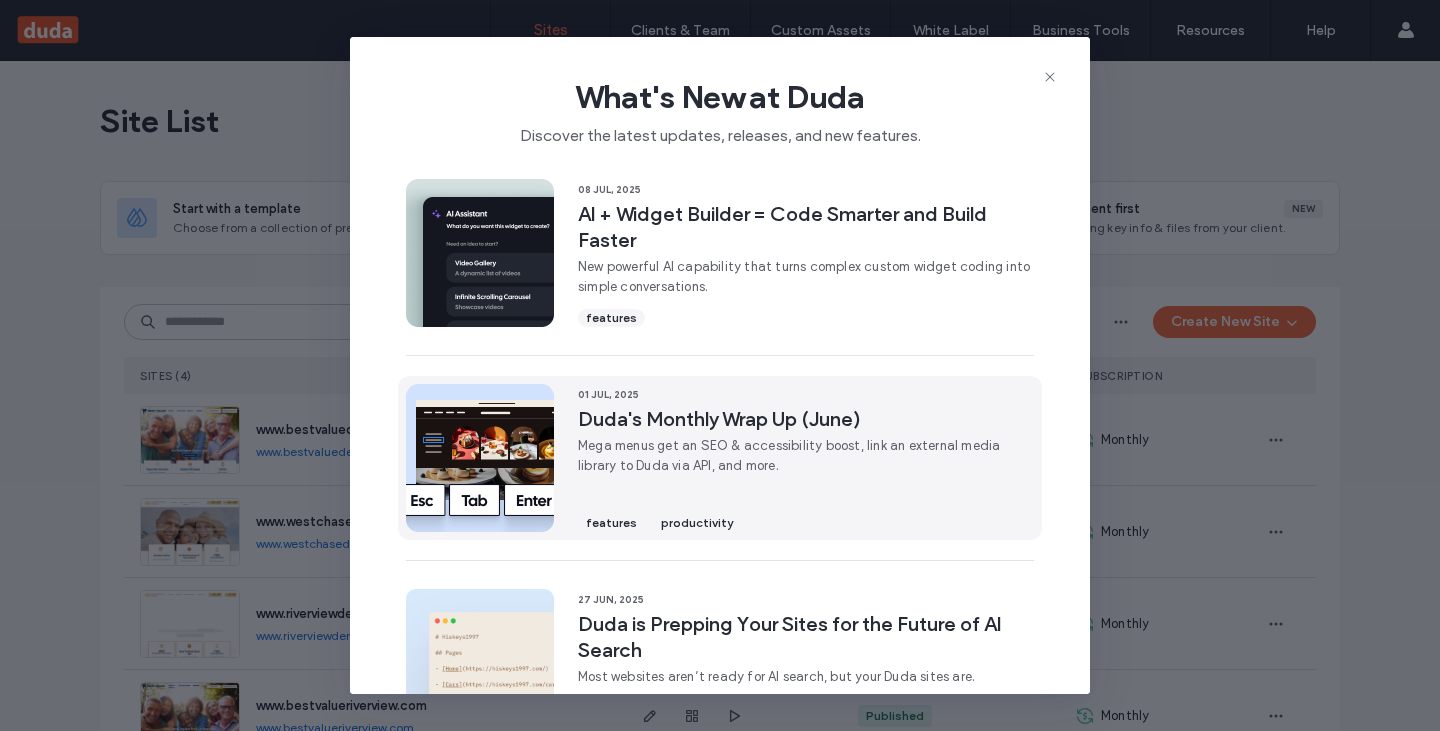 scroll, scrollTop: 0, scrollLeft: 0, axis: both 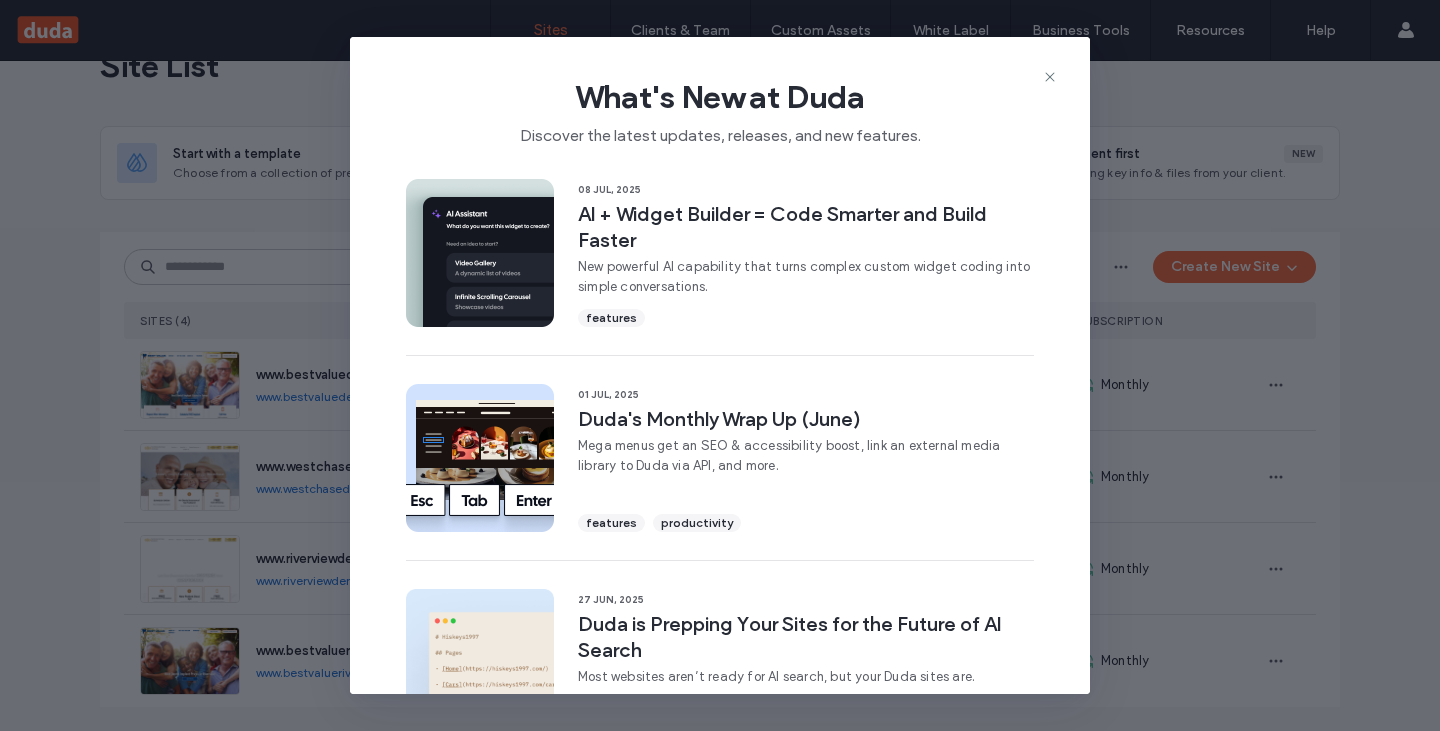 click on "What's New at Duda Discover the latest updates, releases, and new features." at bounding box center [720, 104] 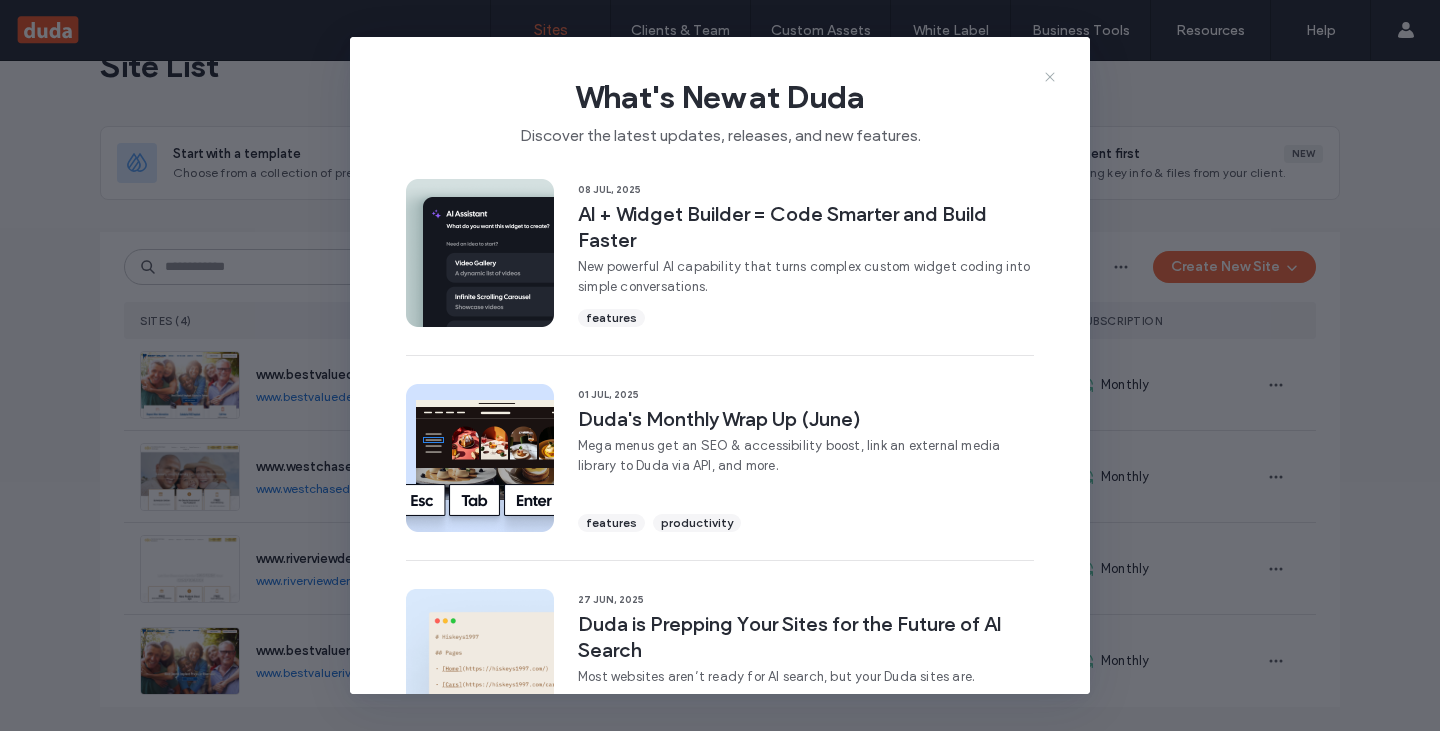 click 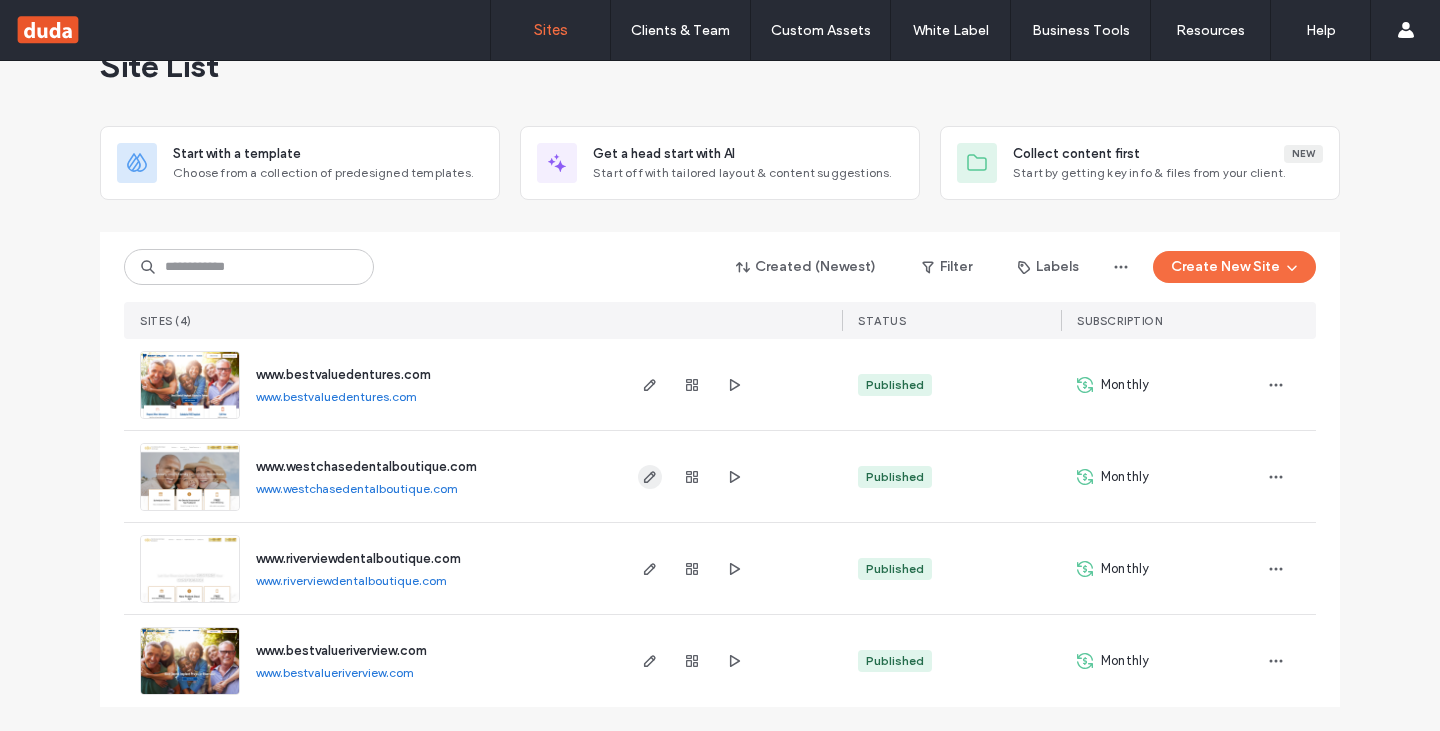 click 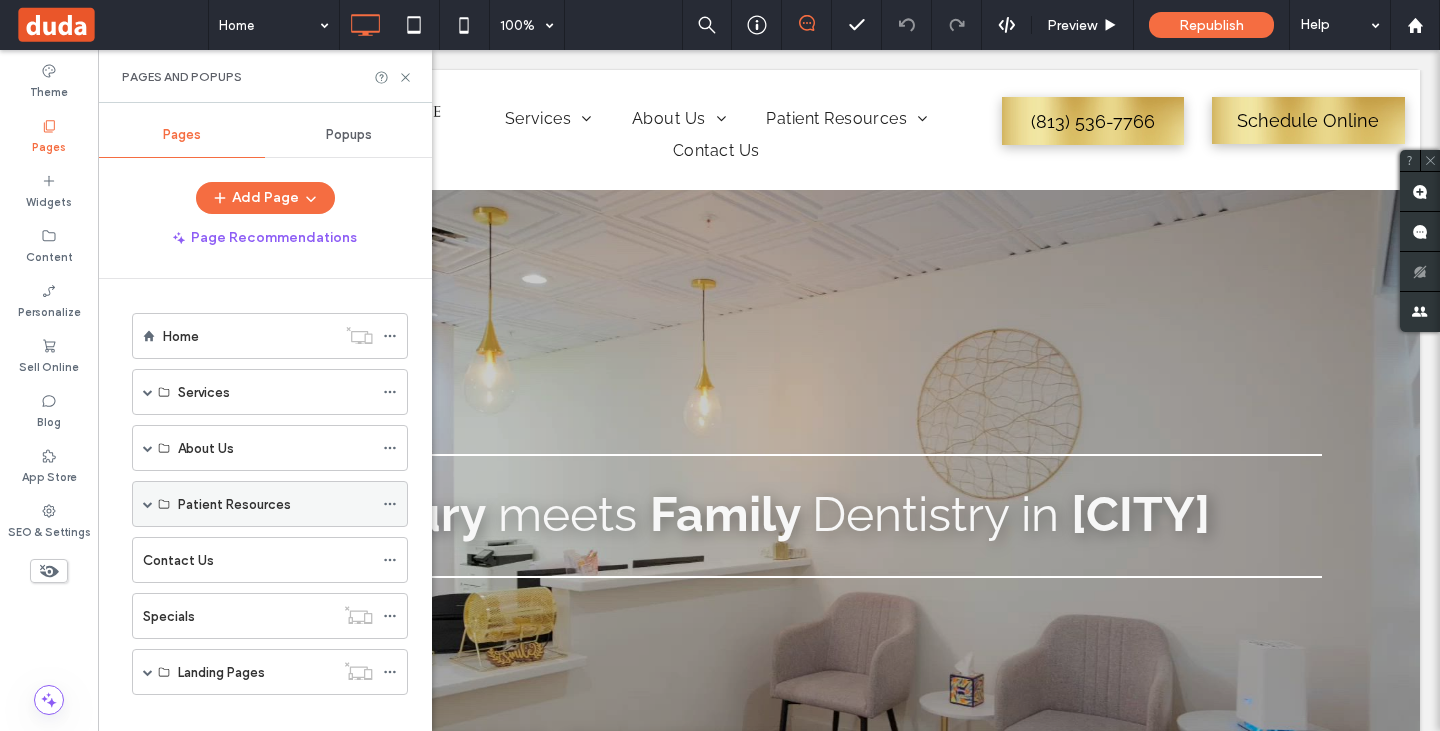 scroll, scrollTop: 0, scrollLeft: 0, axis: both 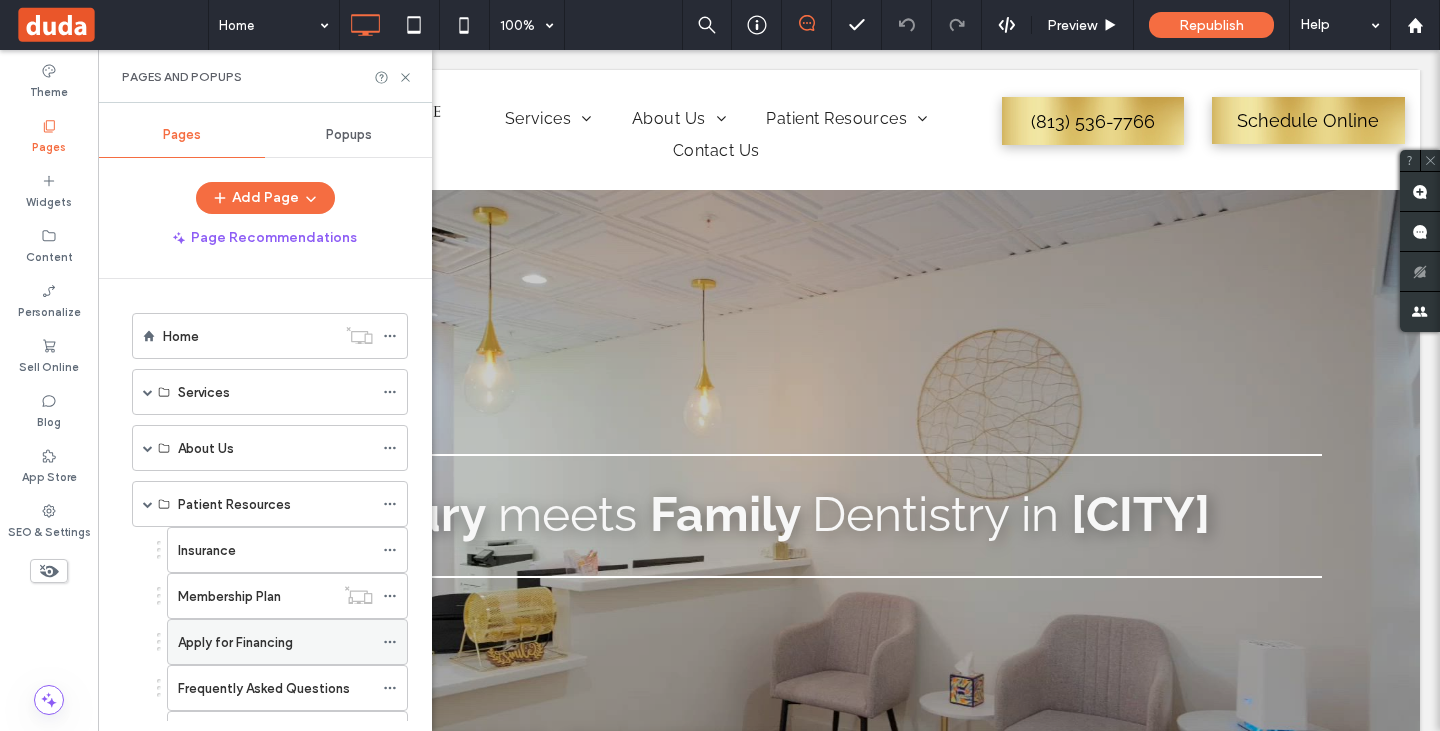click on "Apply for Financing" at bounding box center [235, 642] 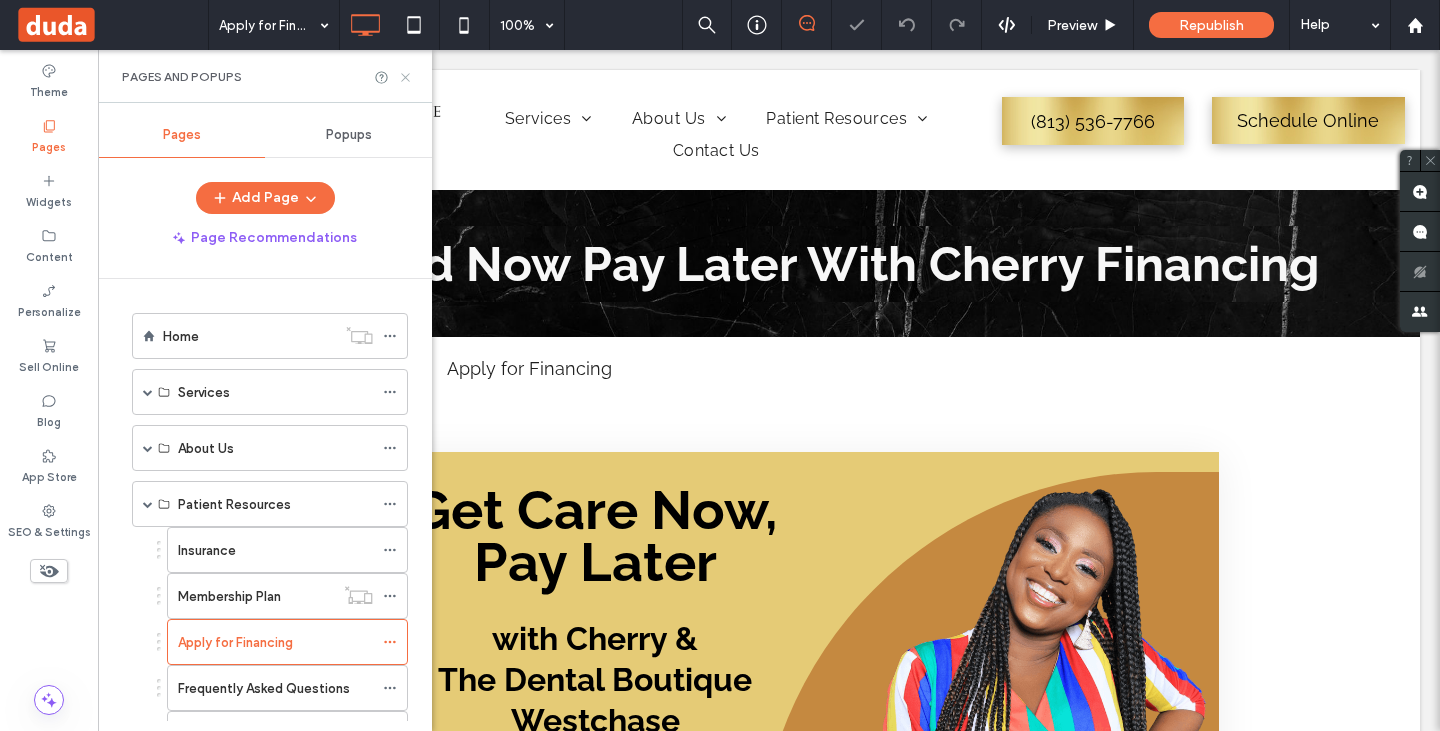 click 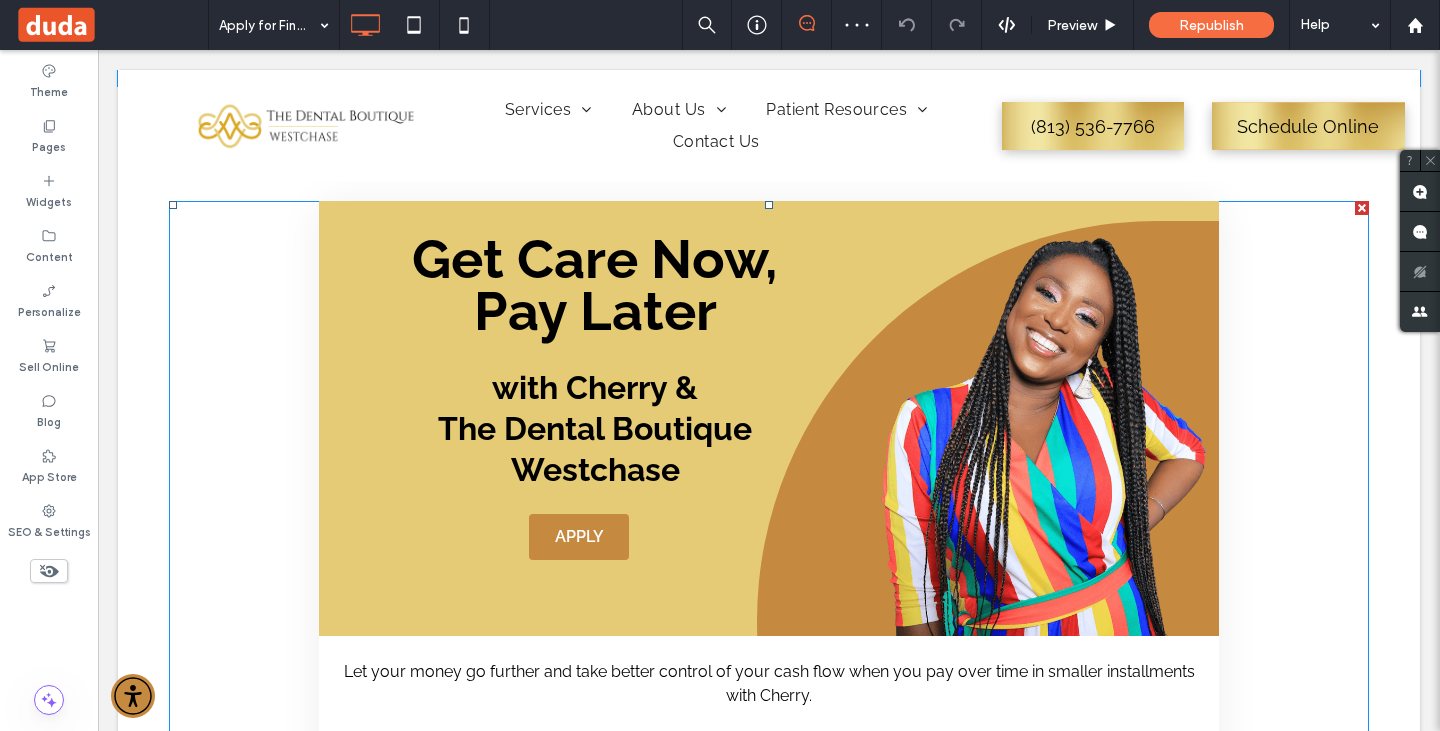 scroll, scrollTop: 413, scrollLeft: 0, axis: vertical 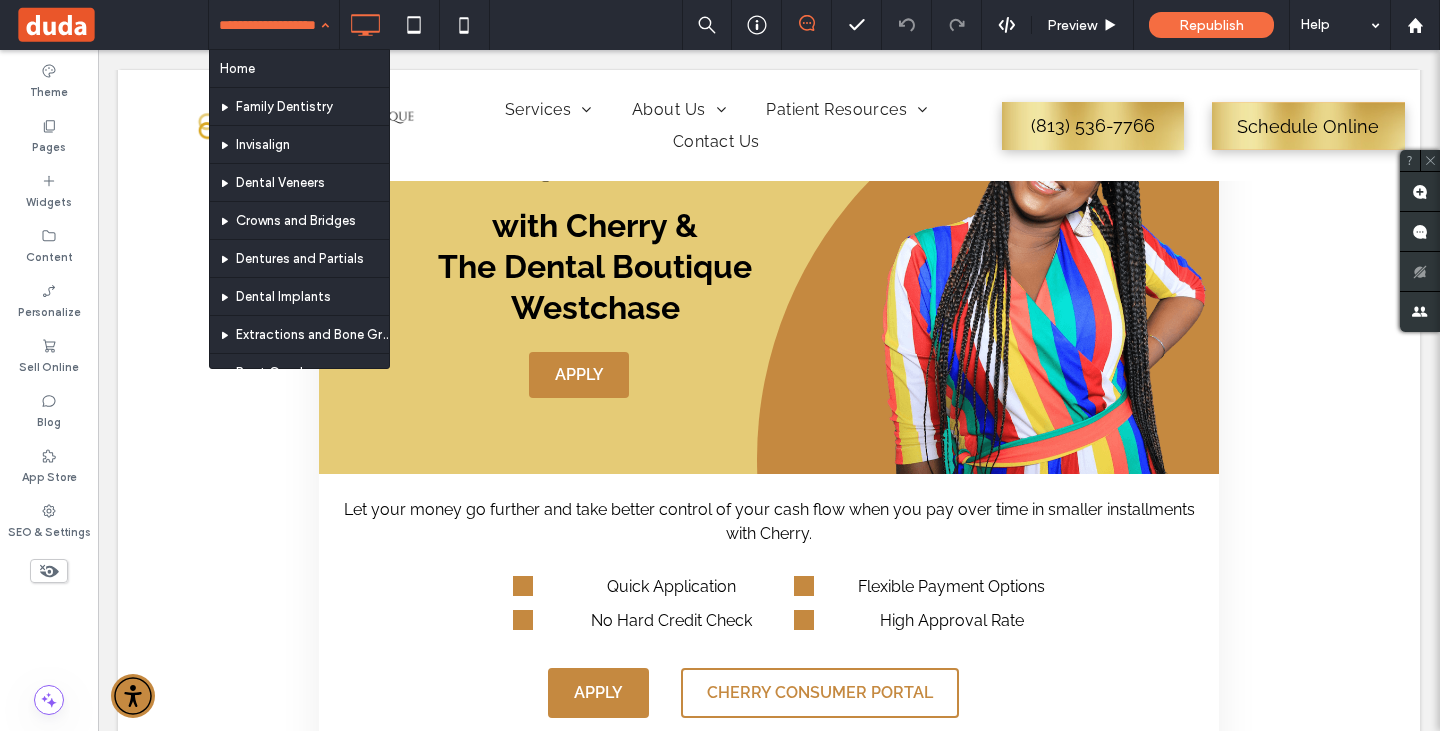 click at bounding box center (269, 25) 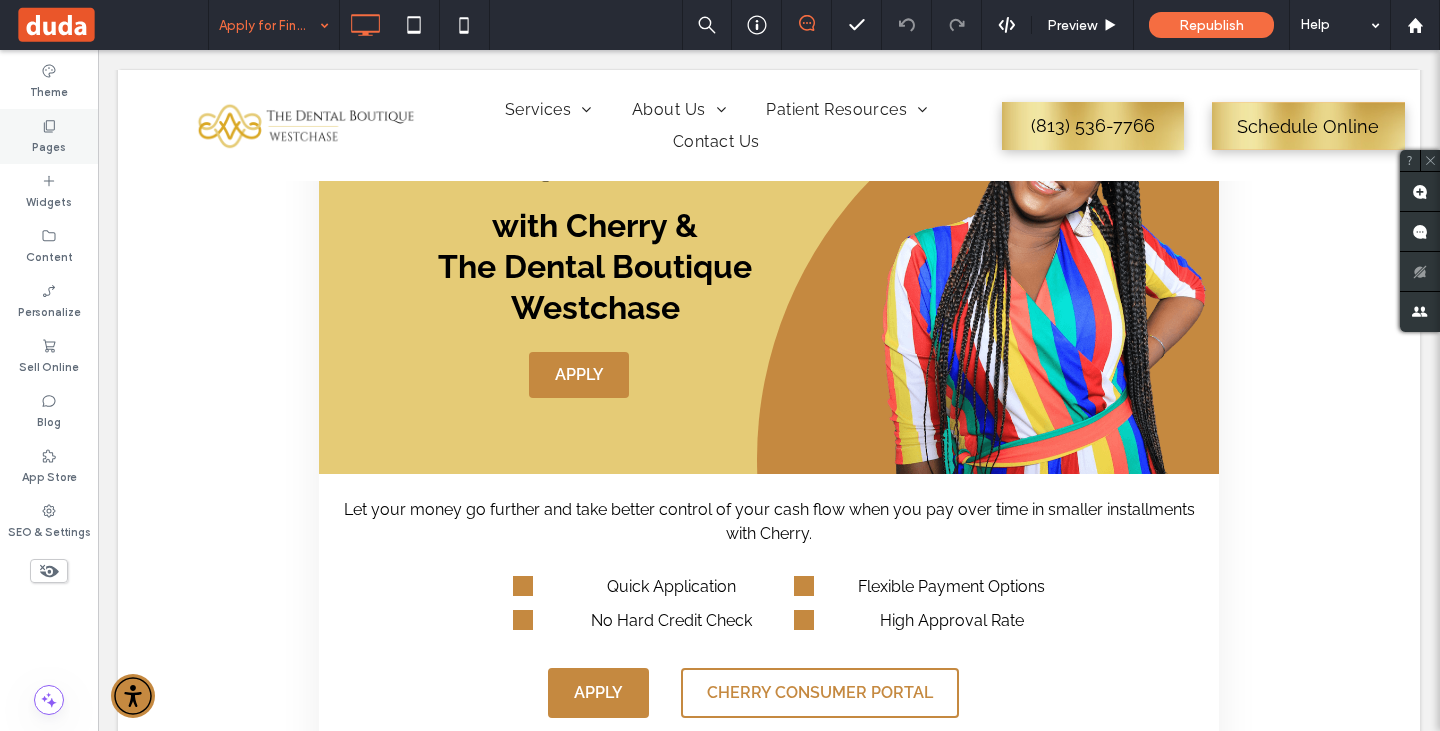 click on "Pages" at bounding box center (49, 145) 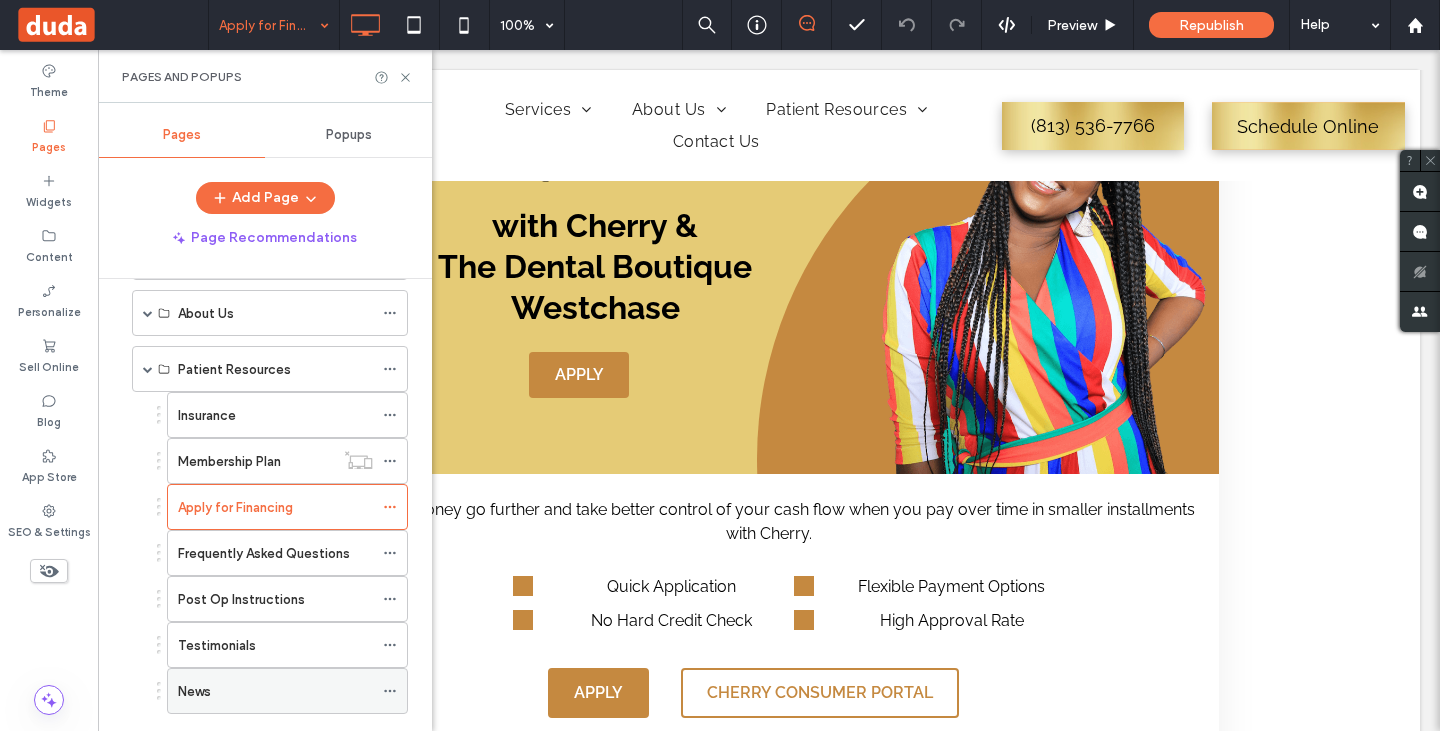 scroll, scrollTop: 134, scrollLeft: 0, axis: vertical 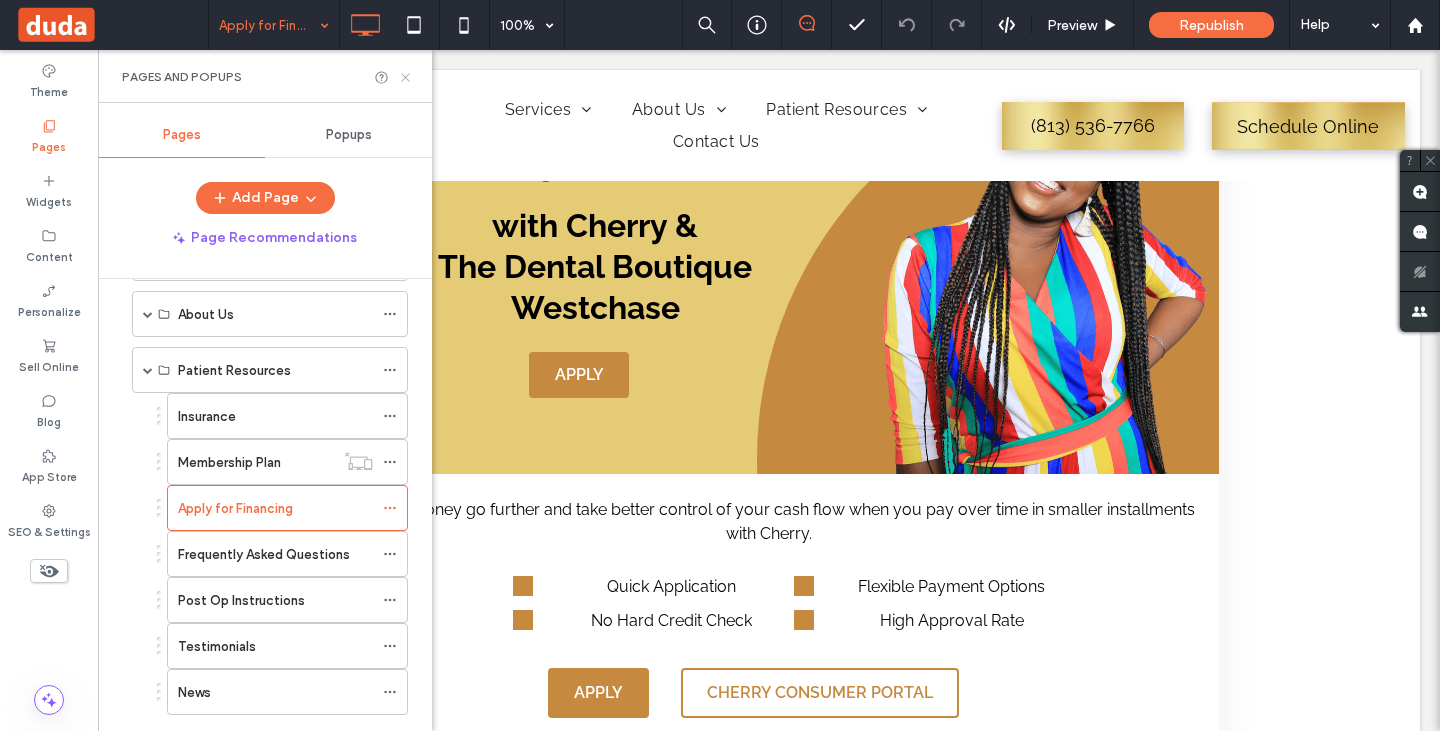 click 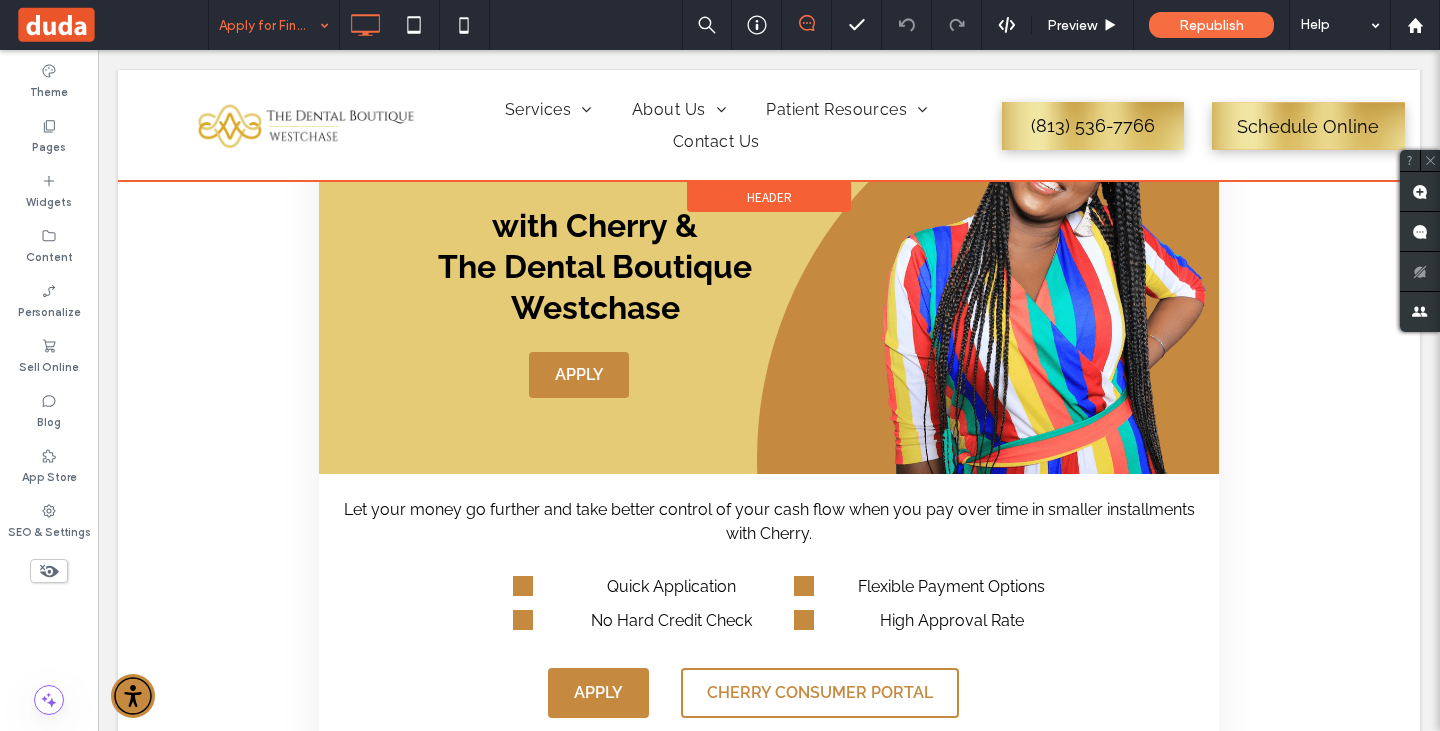 click at bounding box center (769, 125) 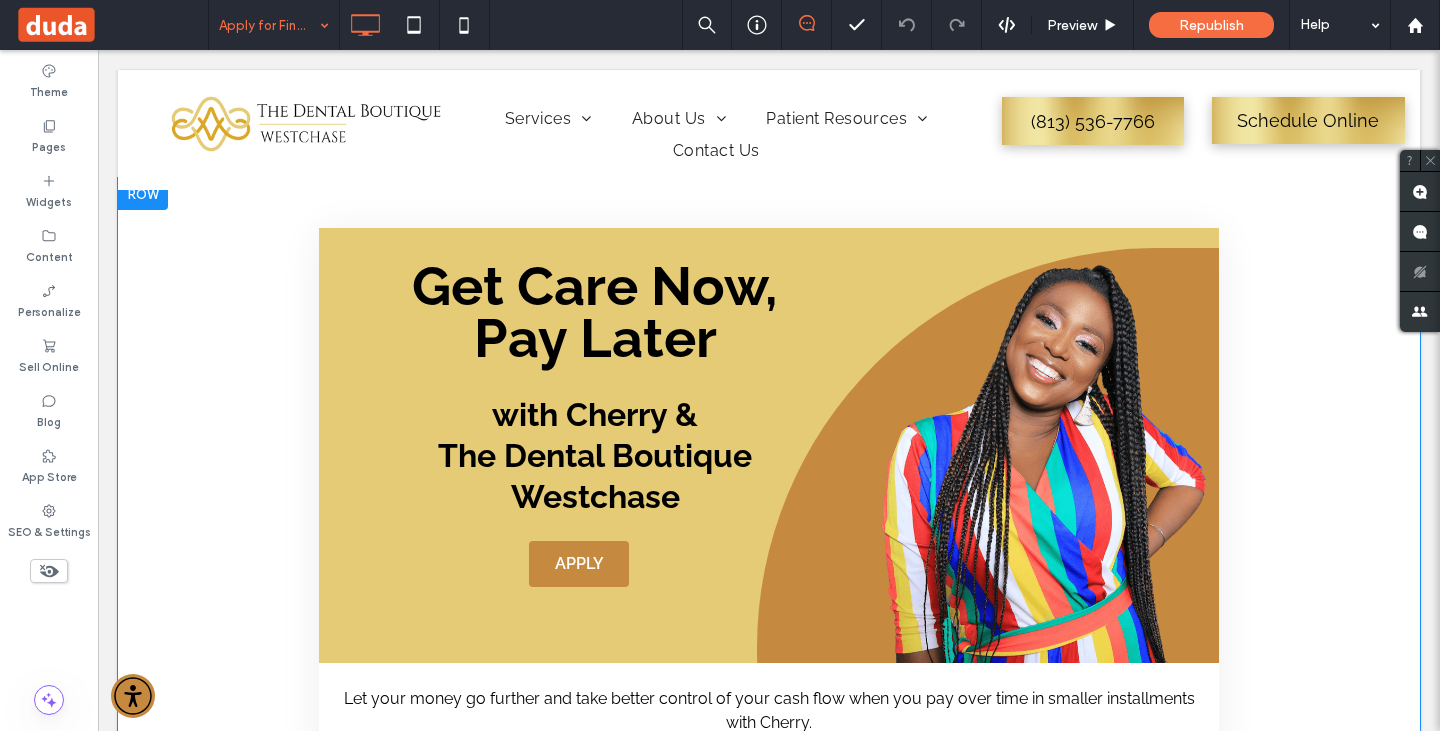 scroll, scrollTop: 0, scrollLeft: 0, axis: both 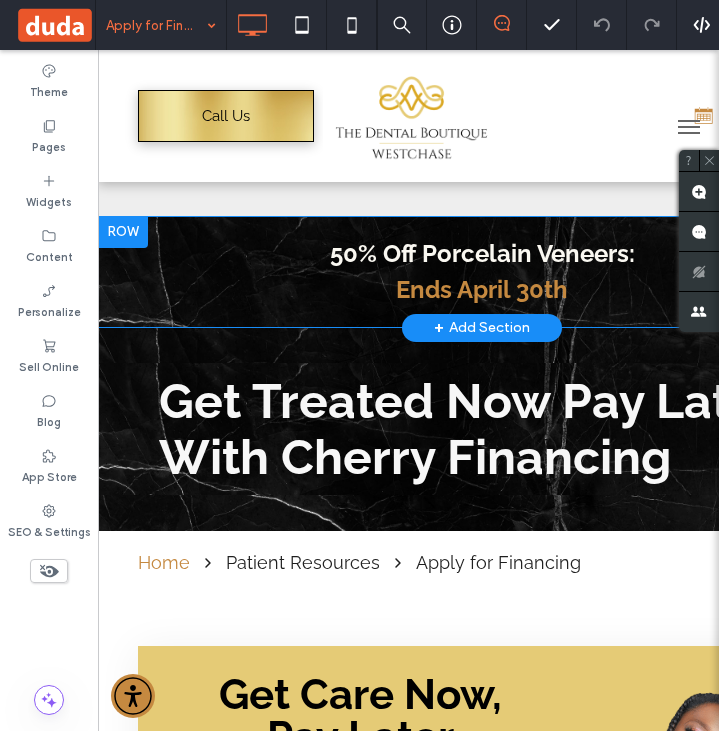click on "50% Off Porcelain Veneers:
Ends April 30th
Click To Paste" at bounding box center [482, 272] 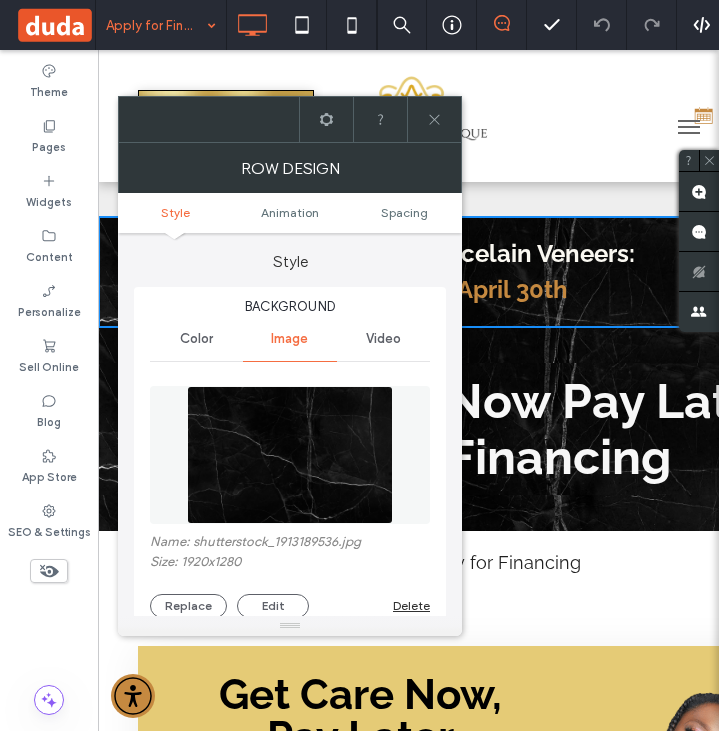 click at bounding box center [326, 119] 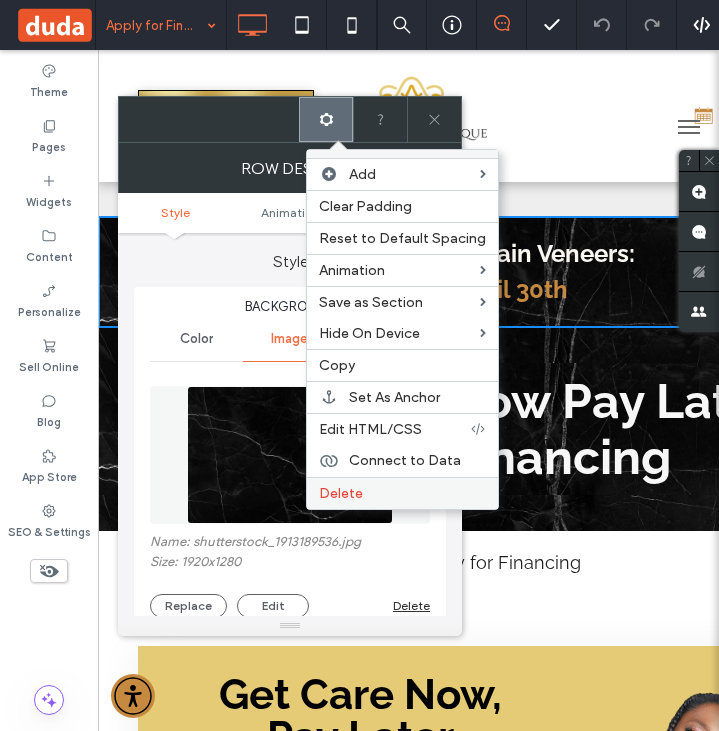click on "Delete" at bounding box center [341, 493] 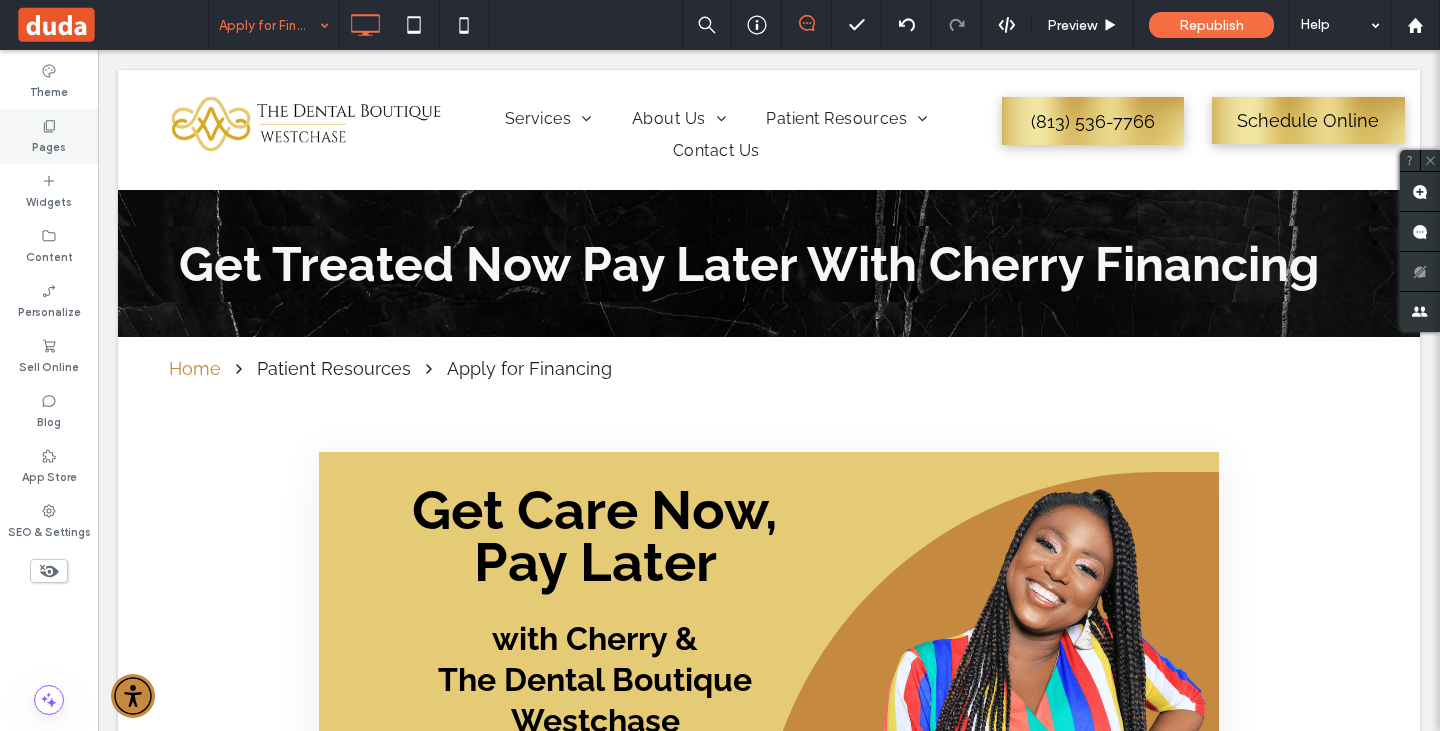 click on "Pages" at bounding box center (49, 136) 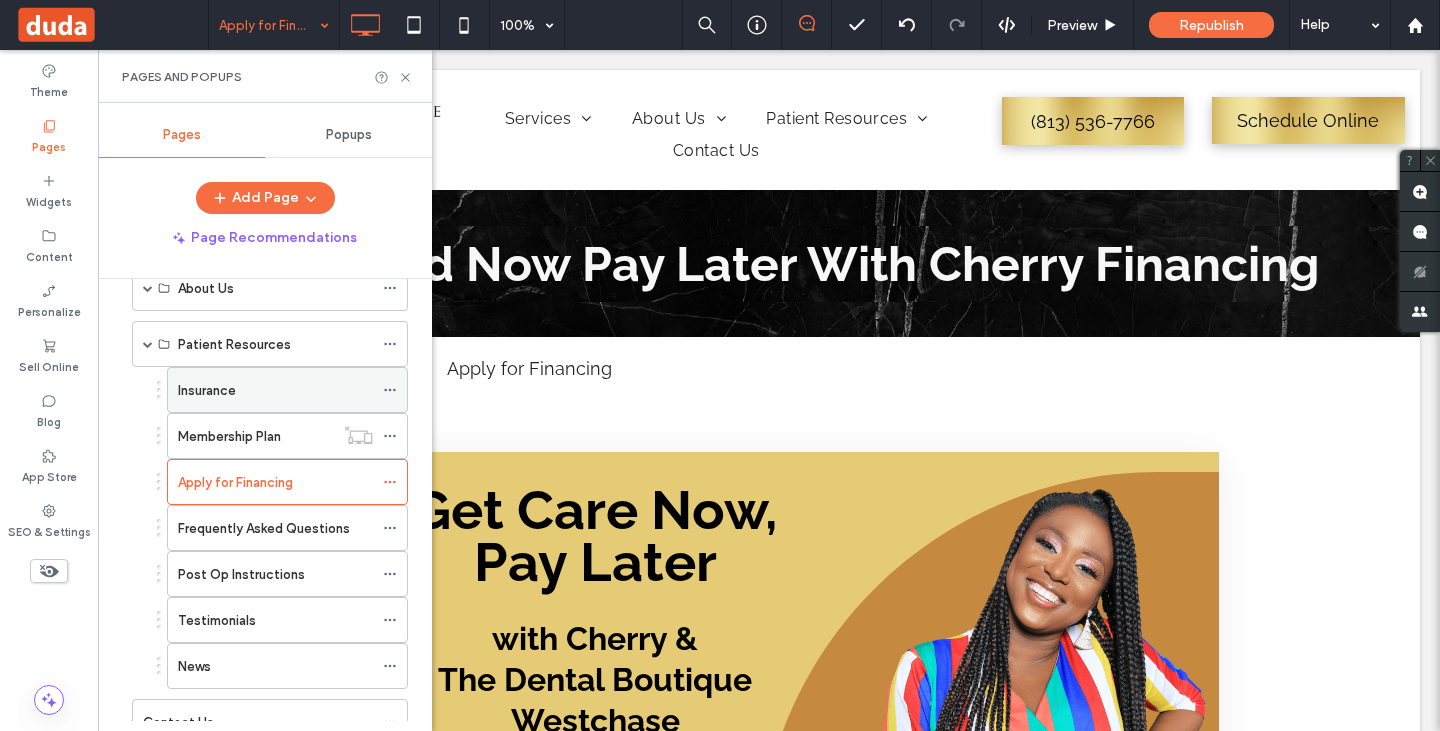 scroll, scrollTop: 159, scrollLeft: 0, axis: vertical 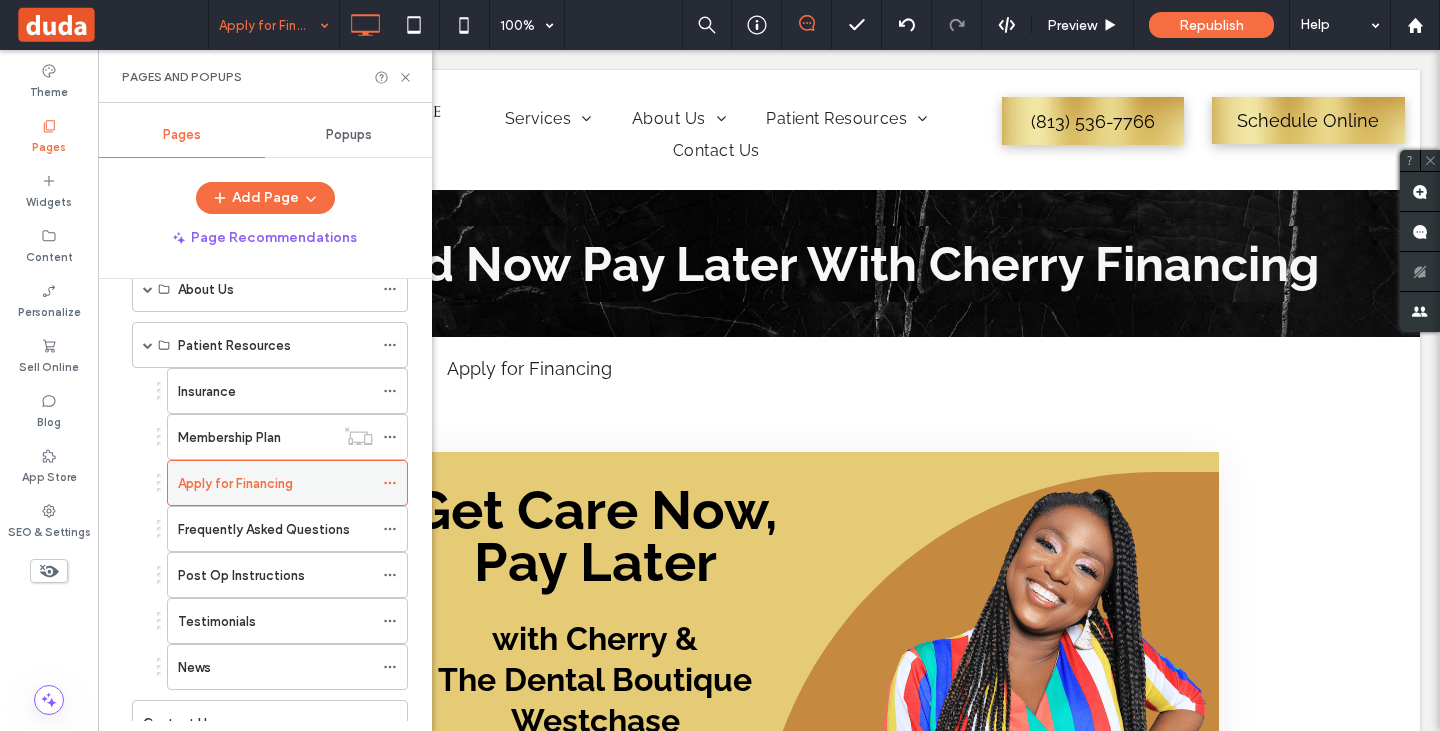 click 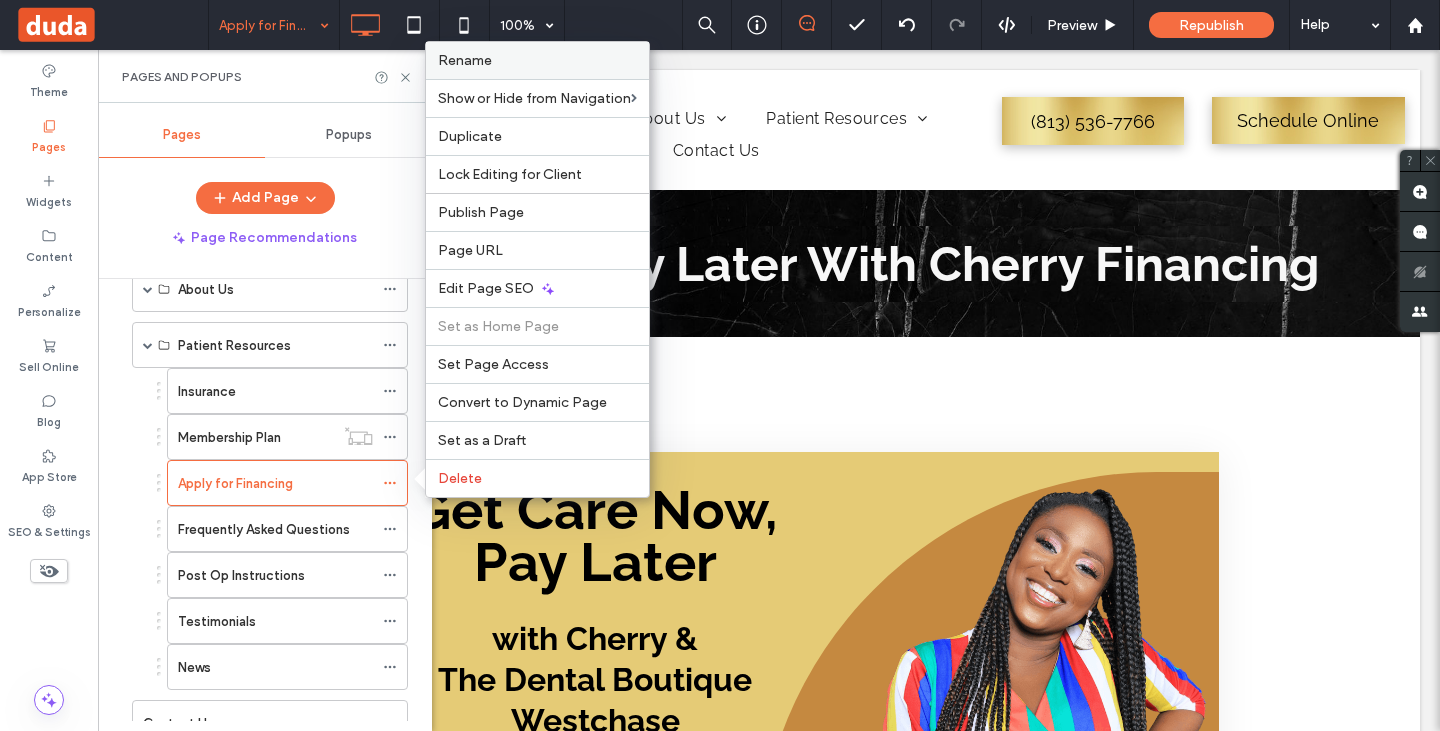 click on "Rename" at bounding box center (465, 60) 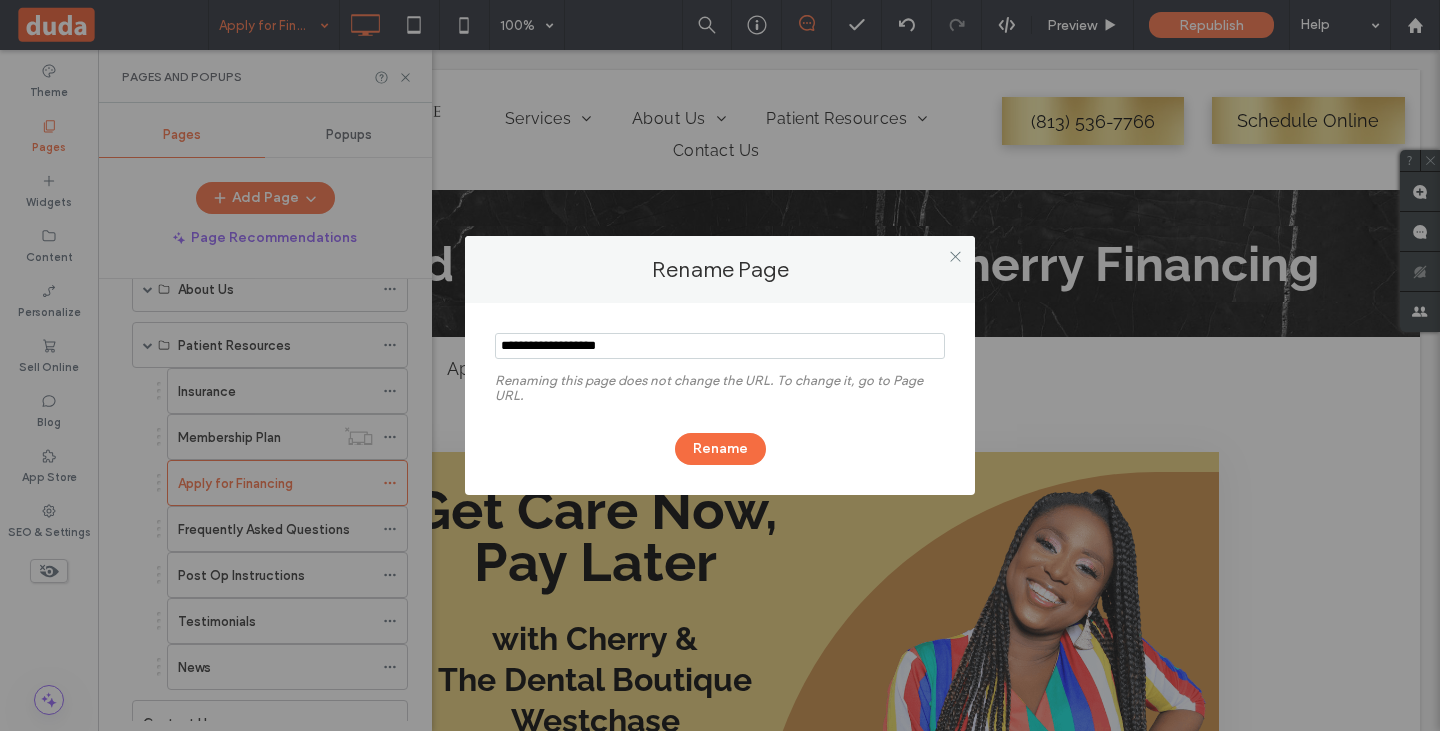 click at bounding box center [720, 346] 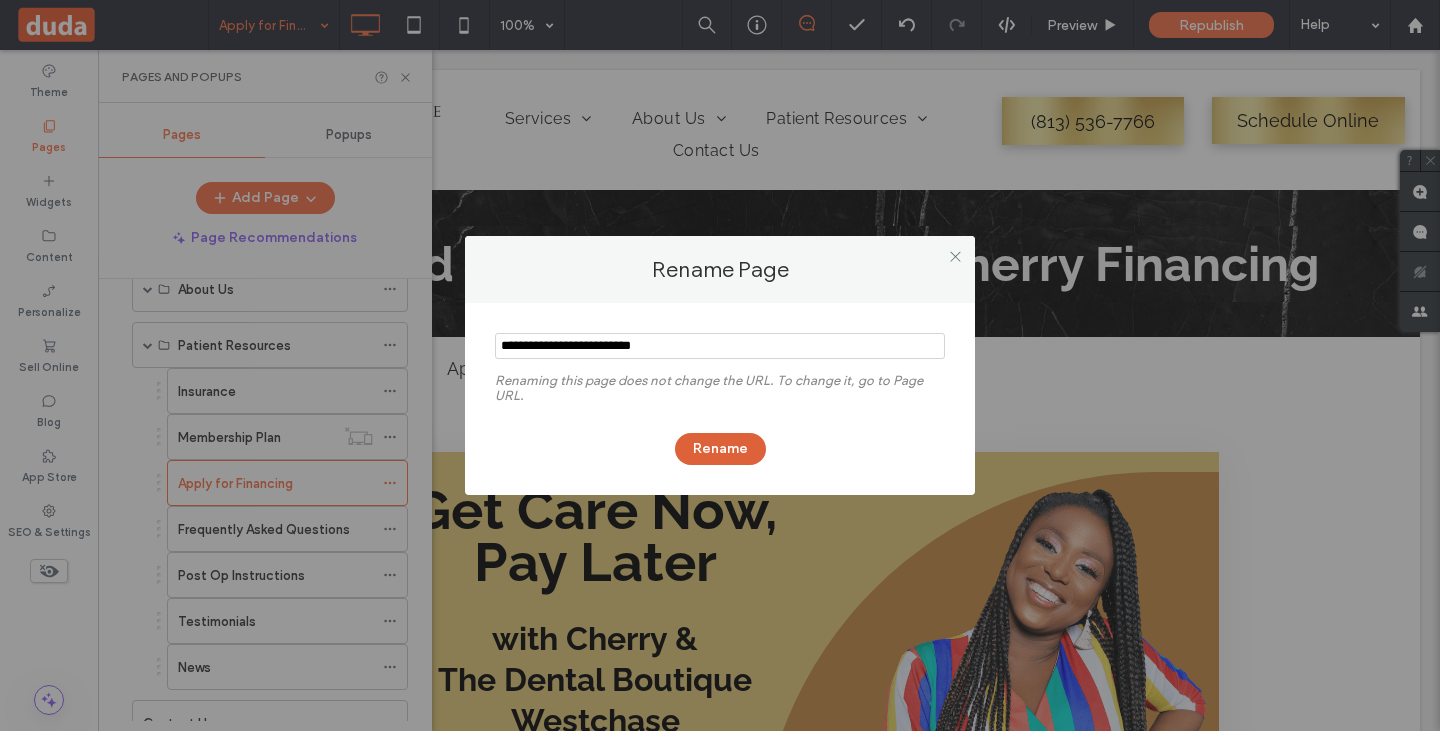 type on "**********" 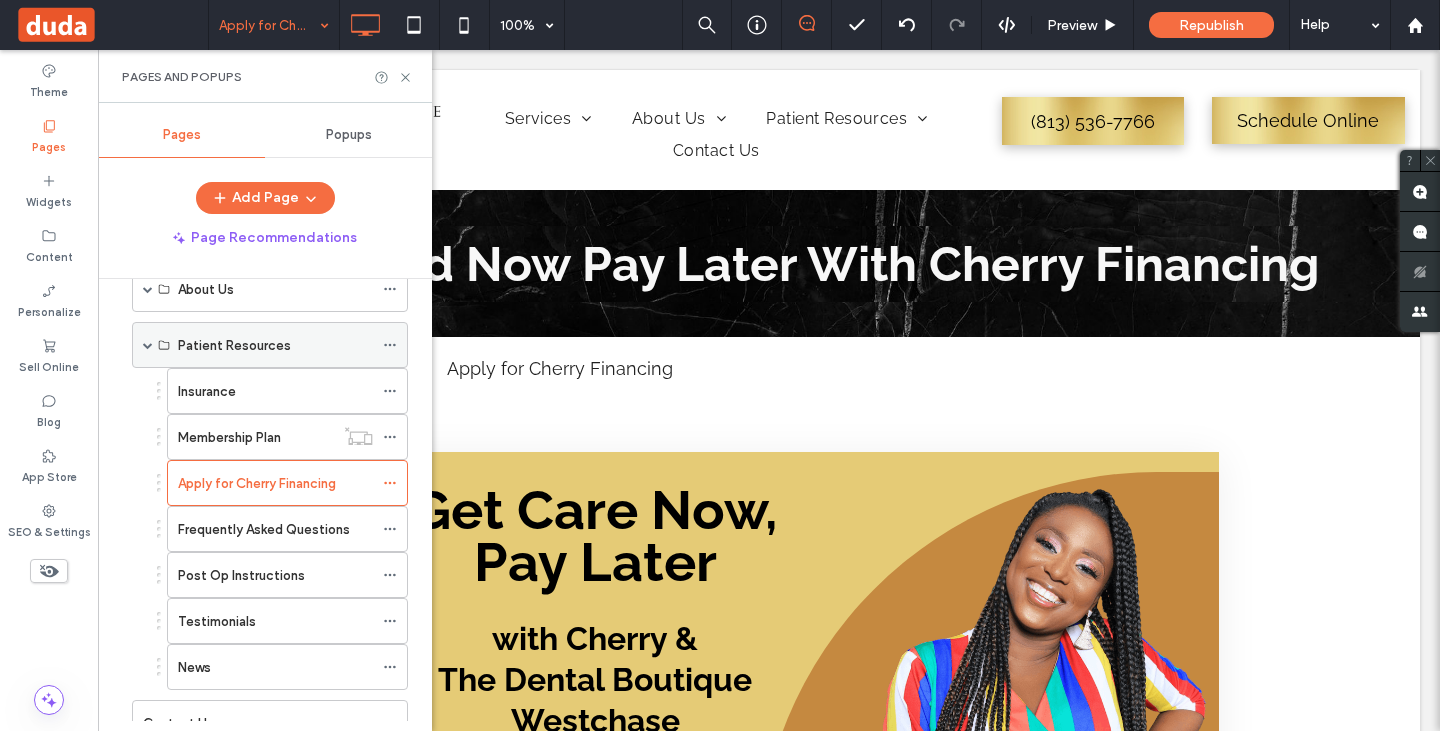 click at bounding box center (390, 345) 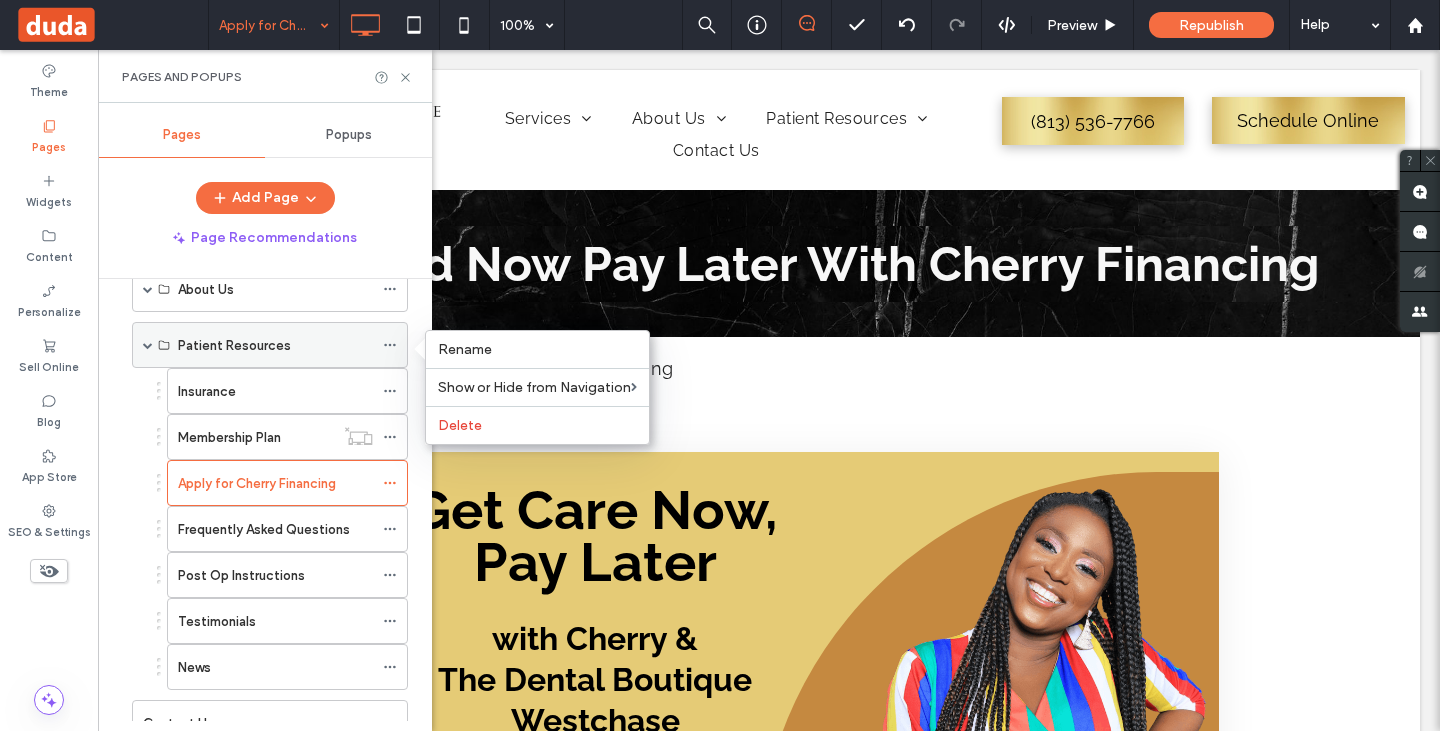 click 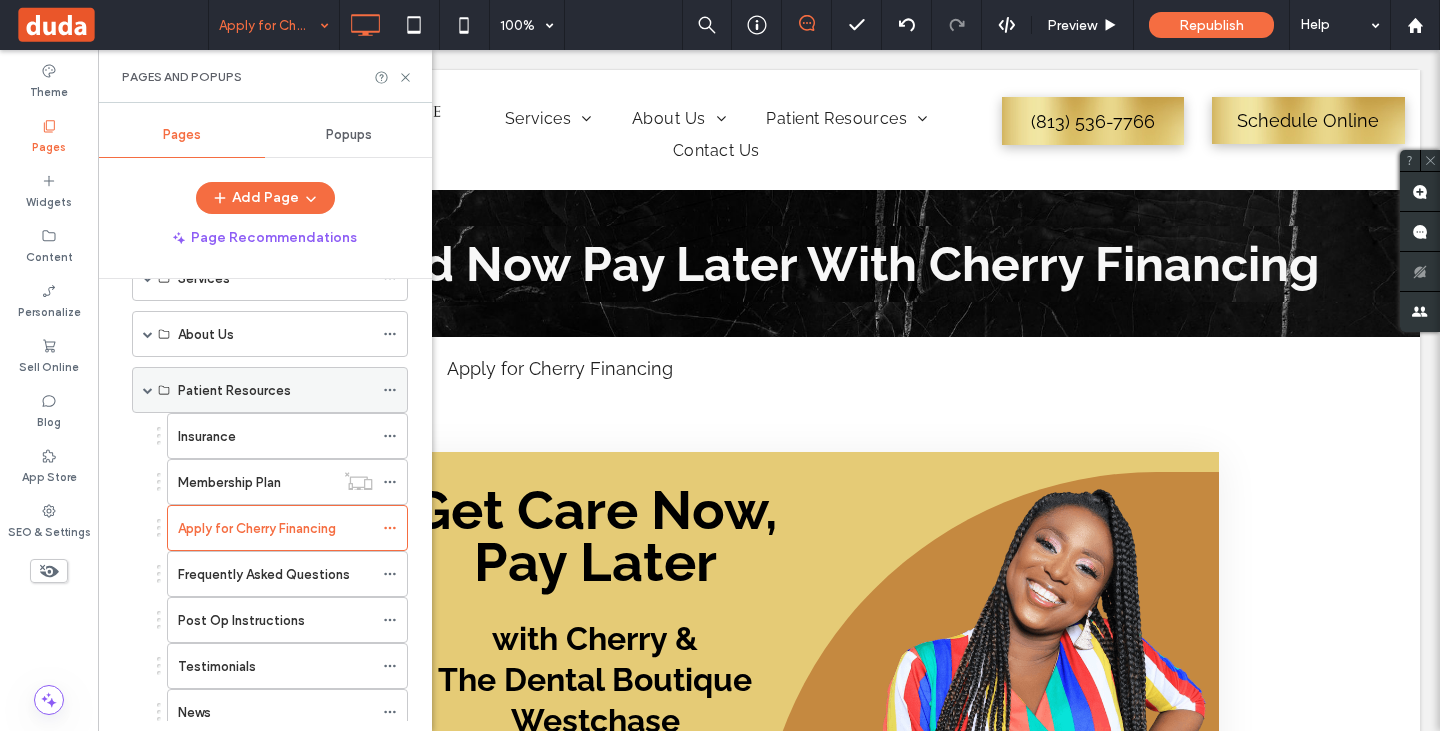 scroll, scrollTop: 106, scrollLeft: 0, axis: vertical 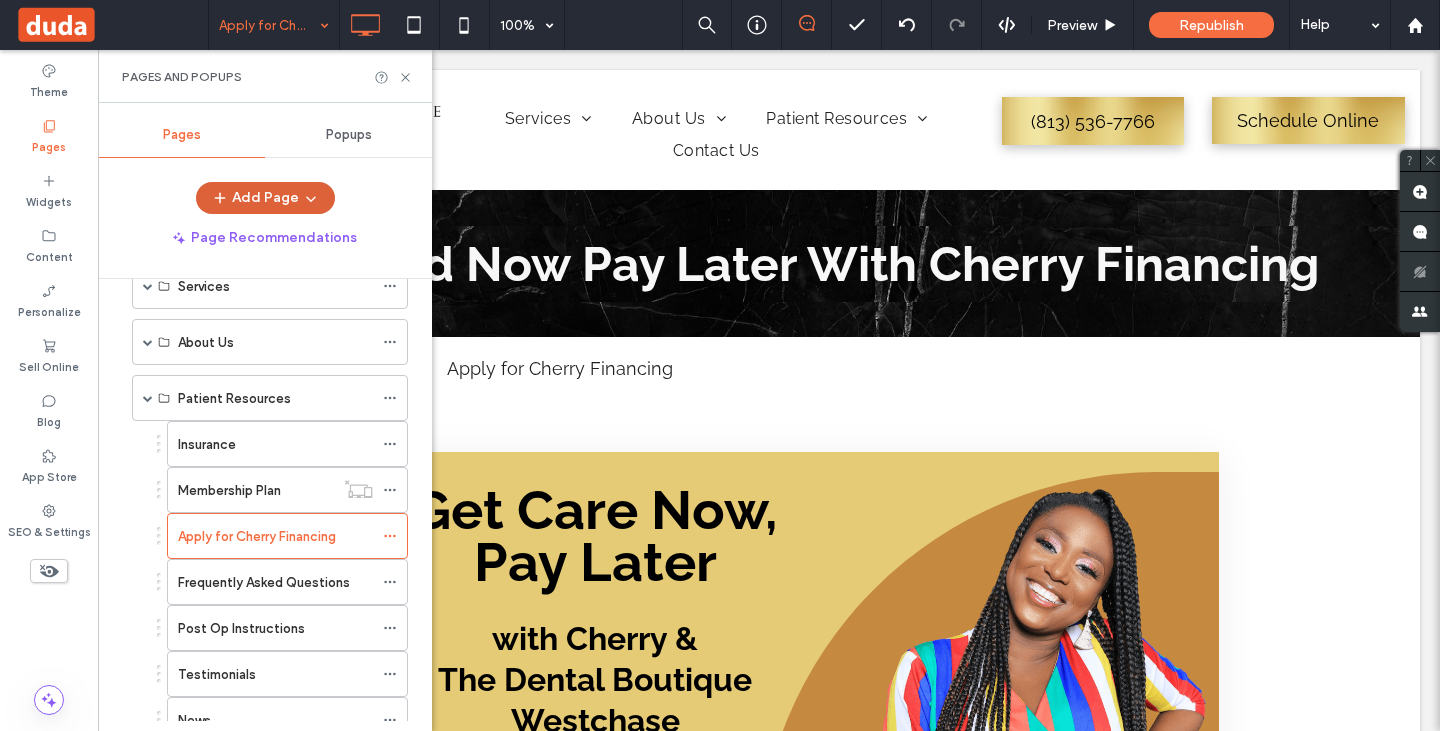 click at bounding box center (309, 198) 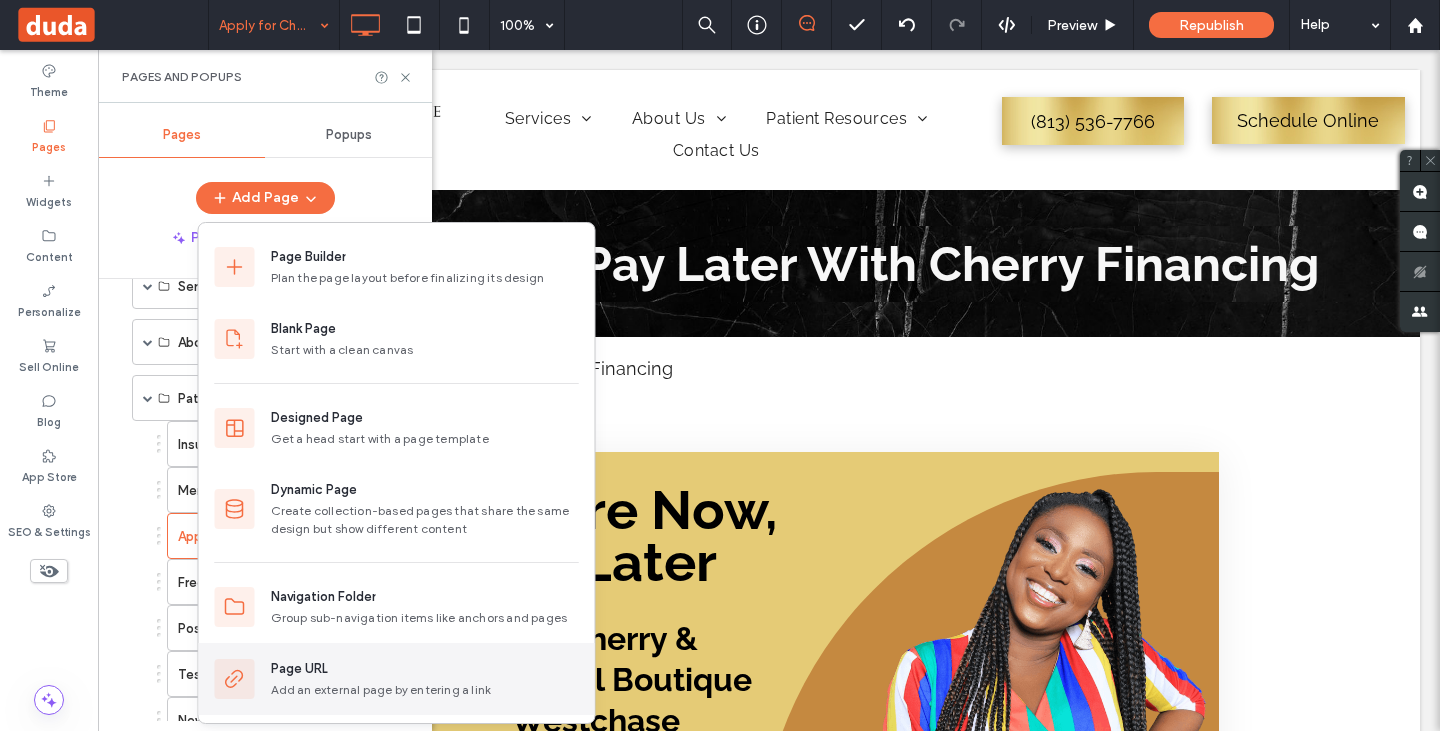 click on "Page URL" at bounding box center [425, 669] 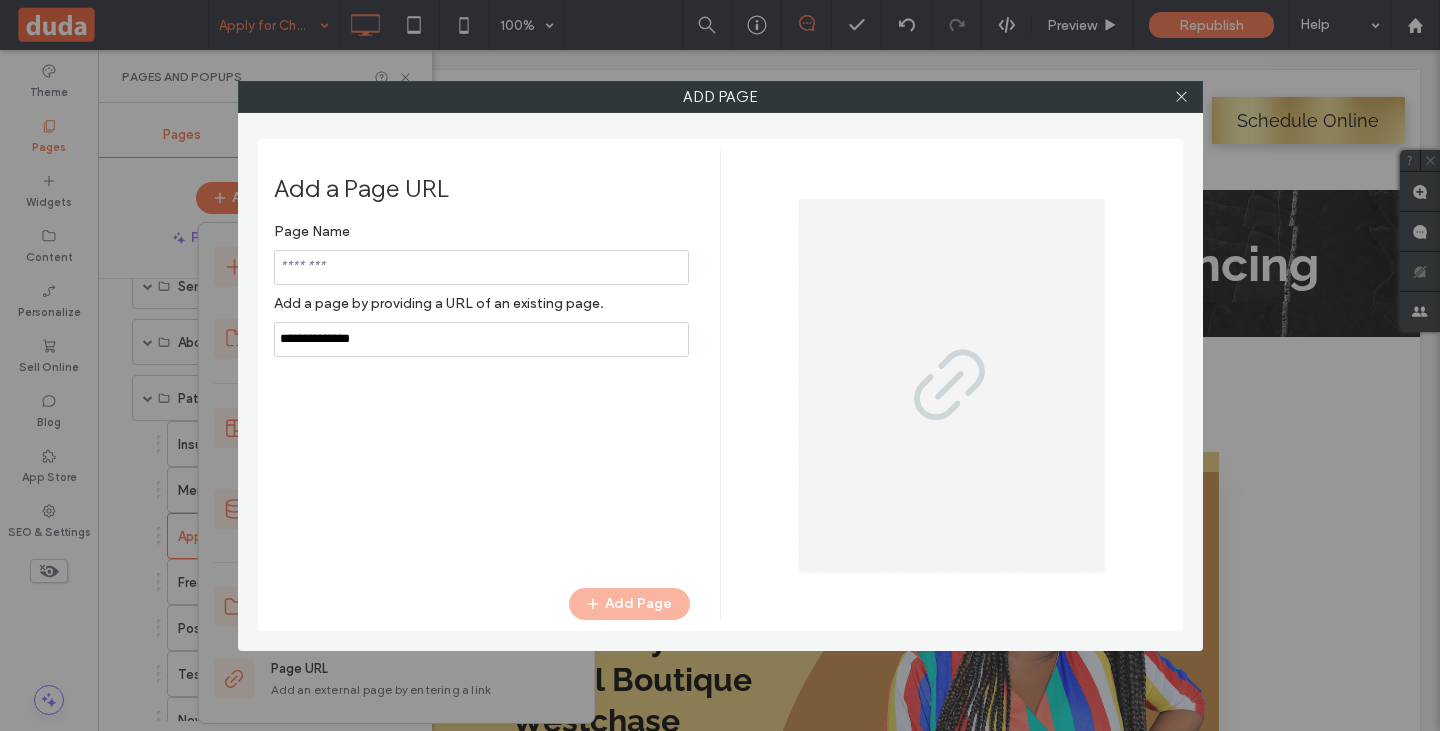 click at bounding box center [481, 339] 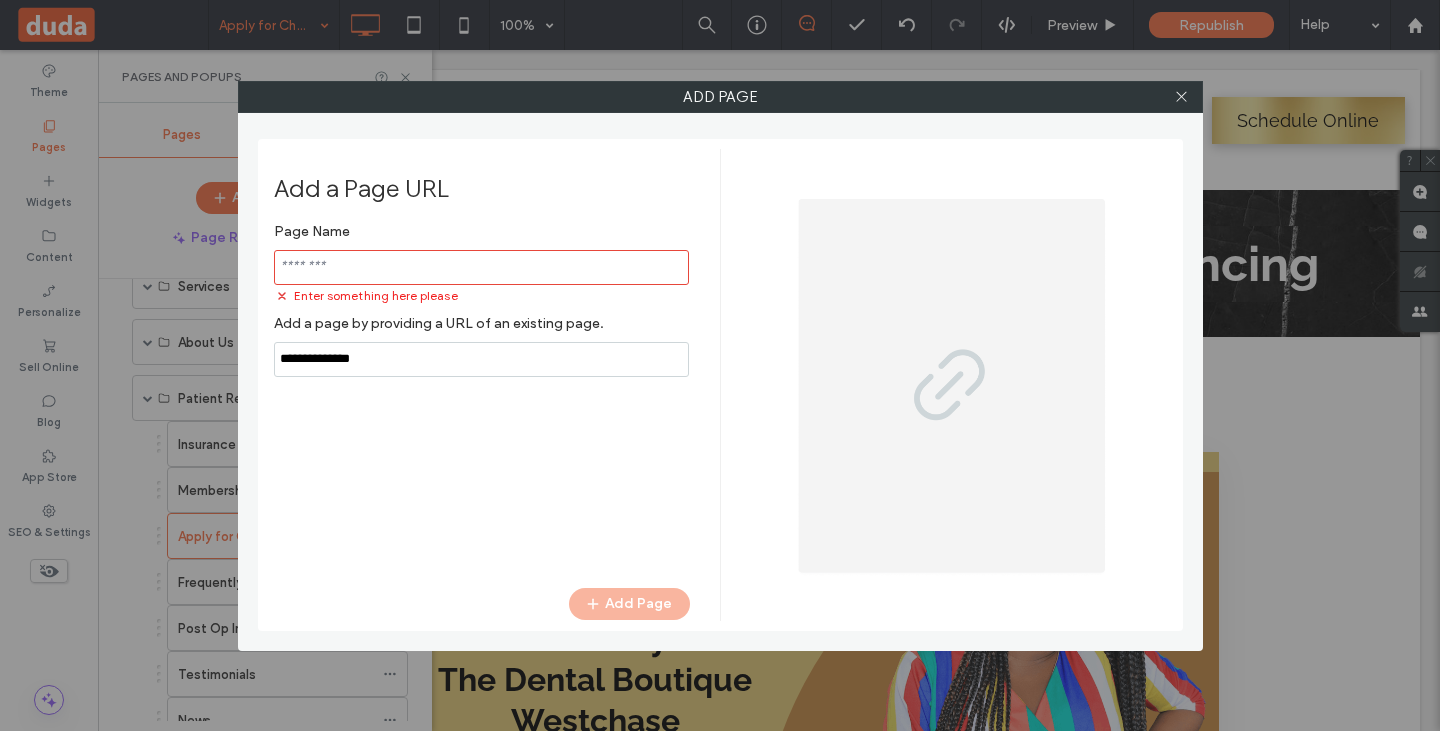paste on "**********" 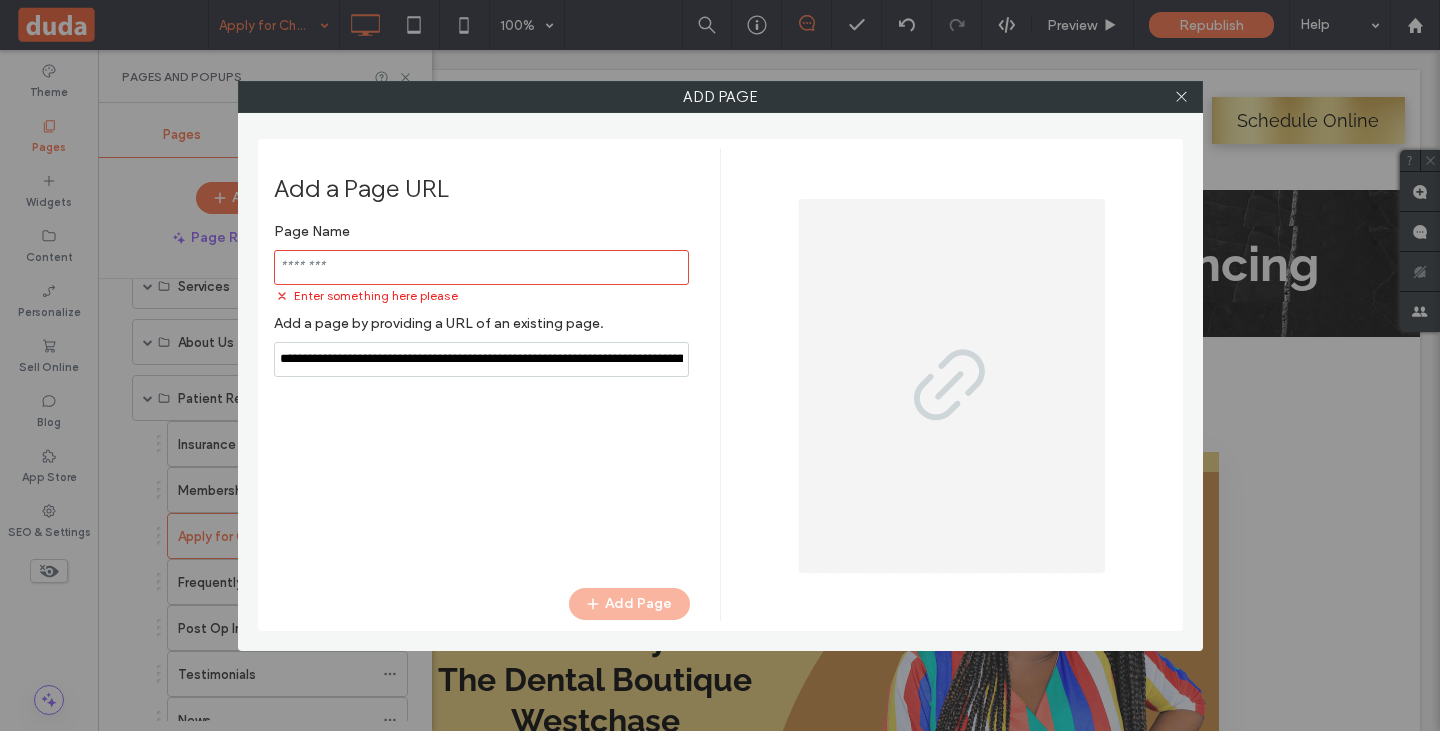 scroll, scrollTop: 0, scrollLeft: 493, axis: horizontal 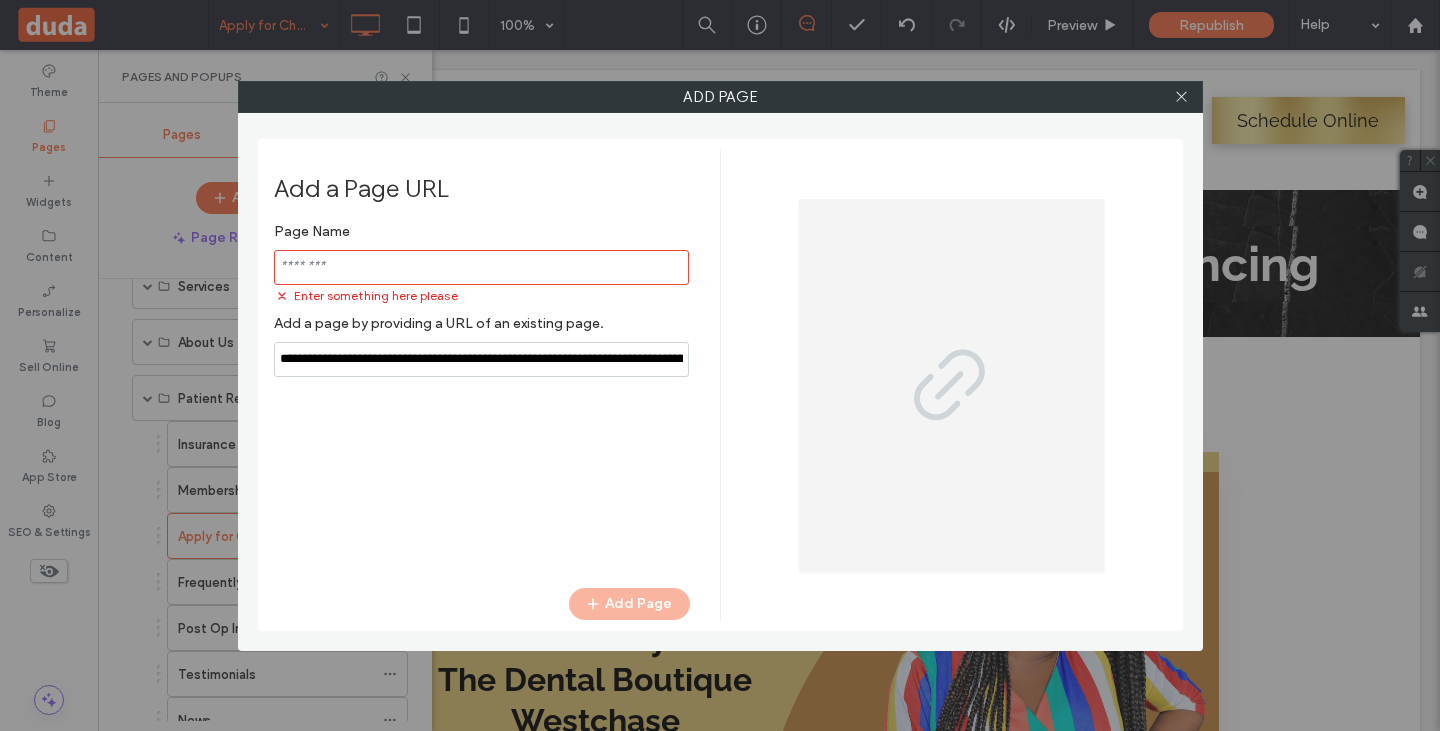 click on "Add Page Add a Page URL Page Name Enter something here please Add a page by providing a URL of an existing page. Add Page" at bounding box center (720, 365) 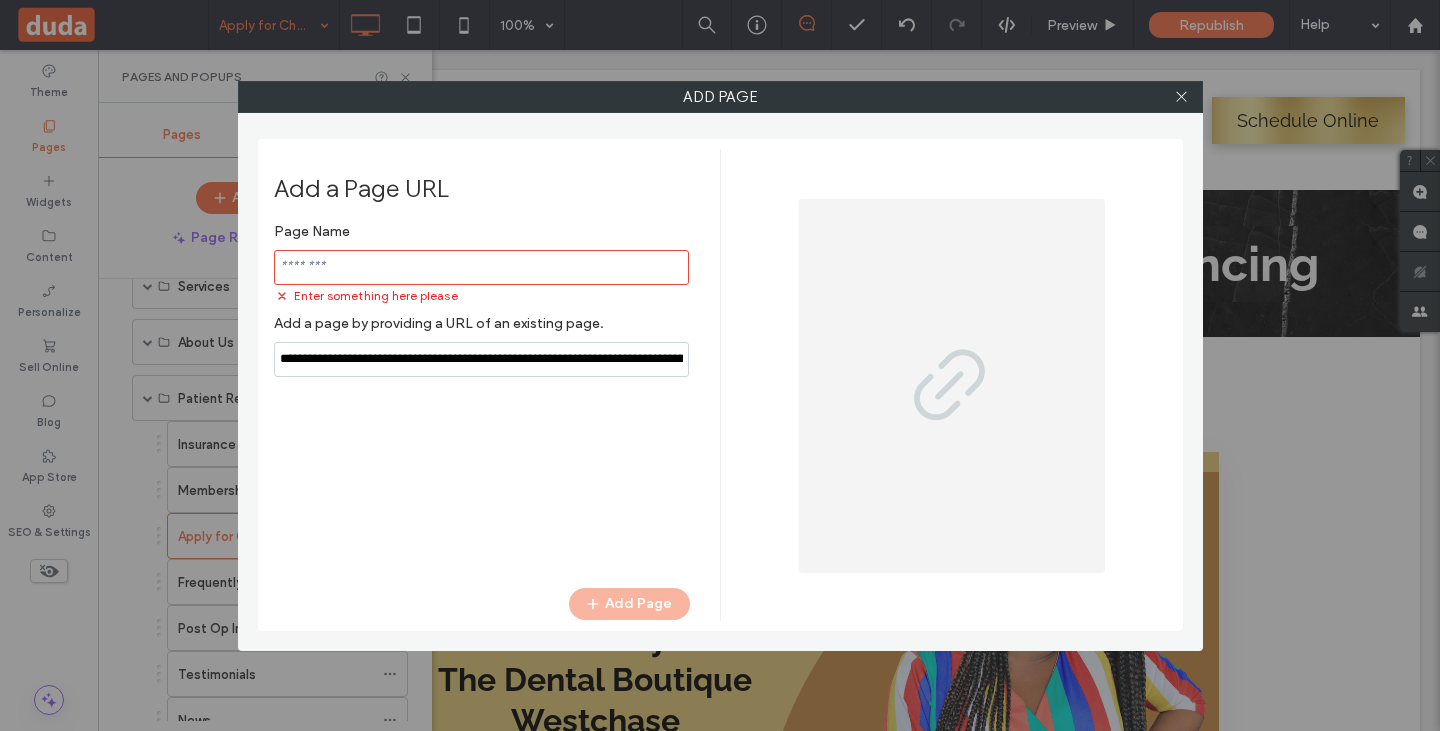 type on "**********" 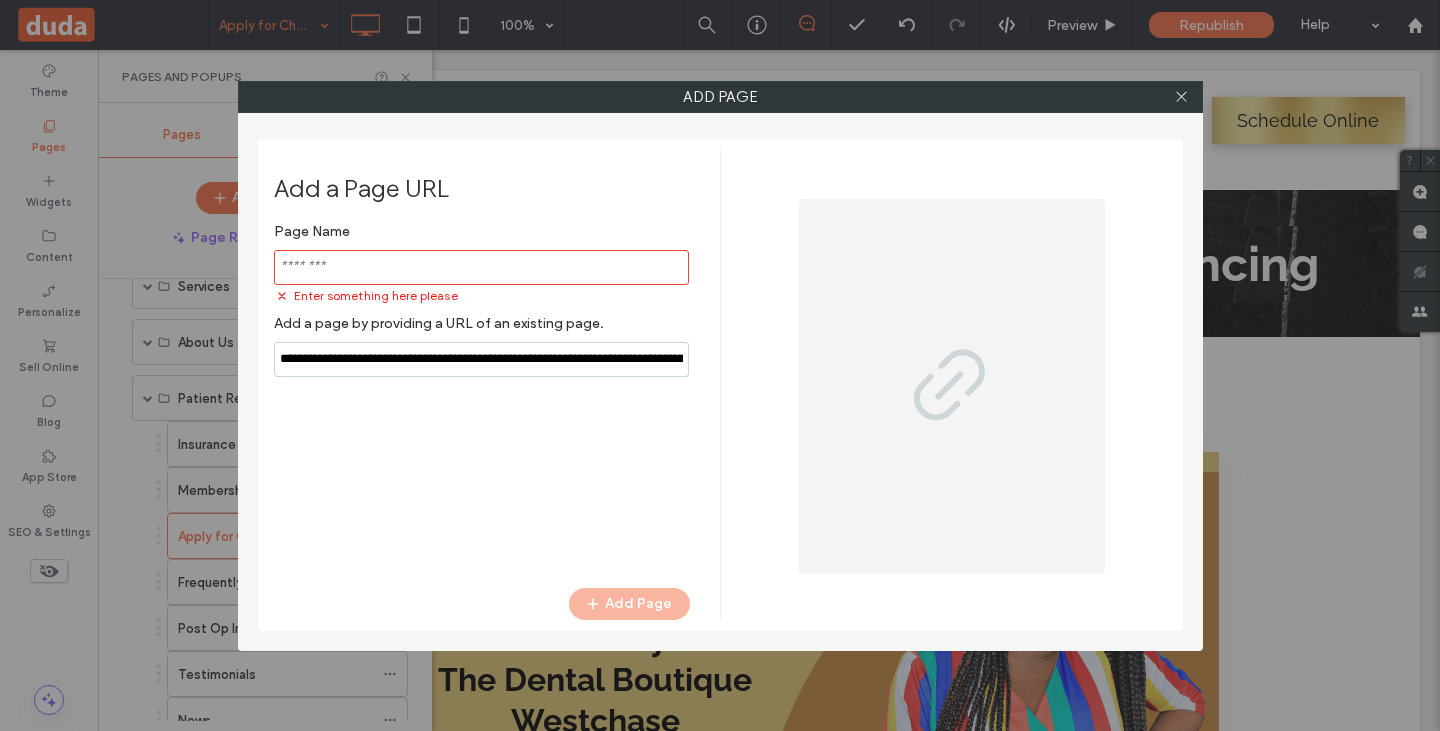 click at bounding box center [481, 267] 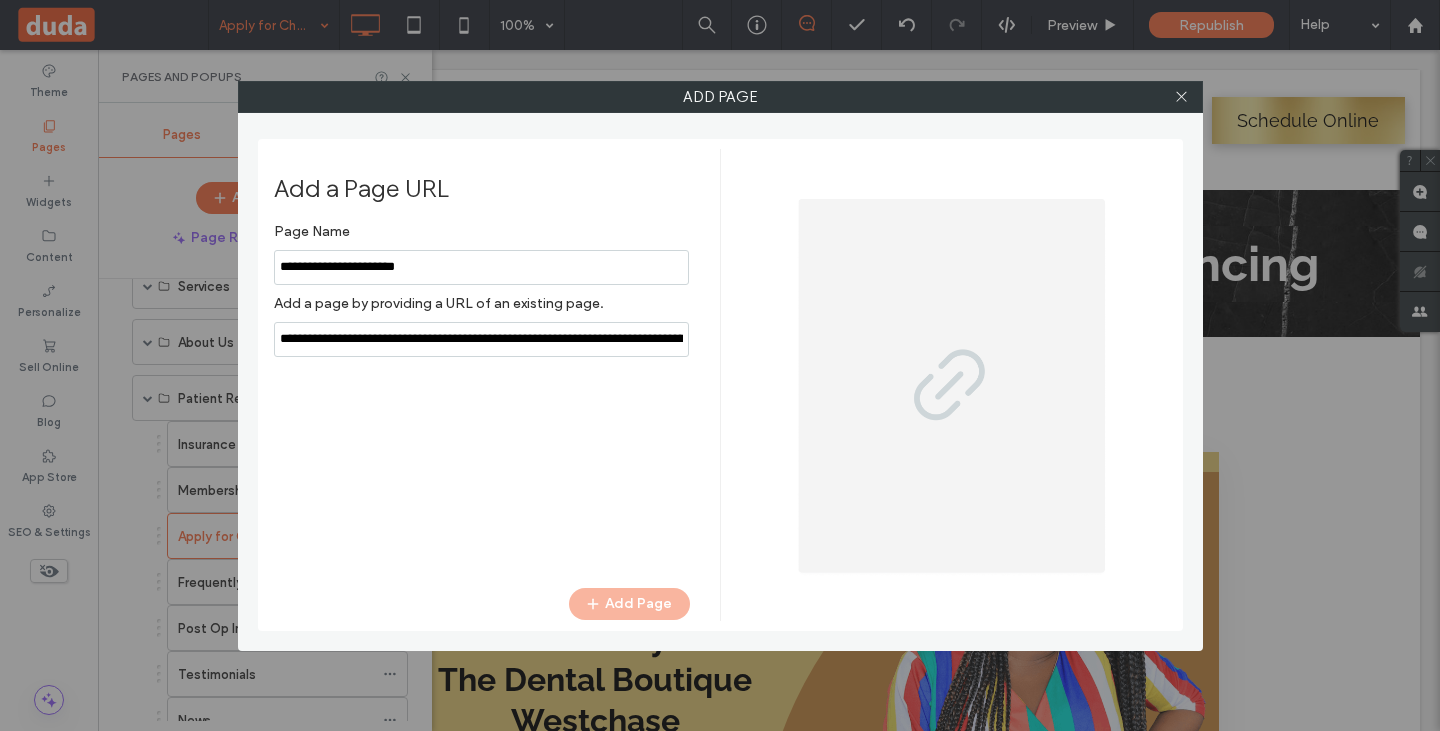 type on "**********" 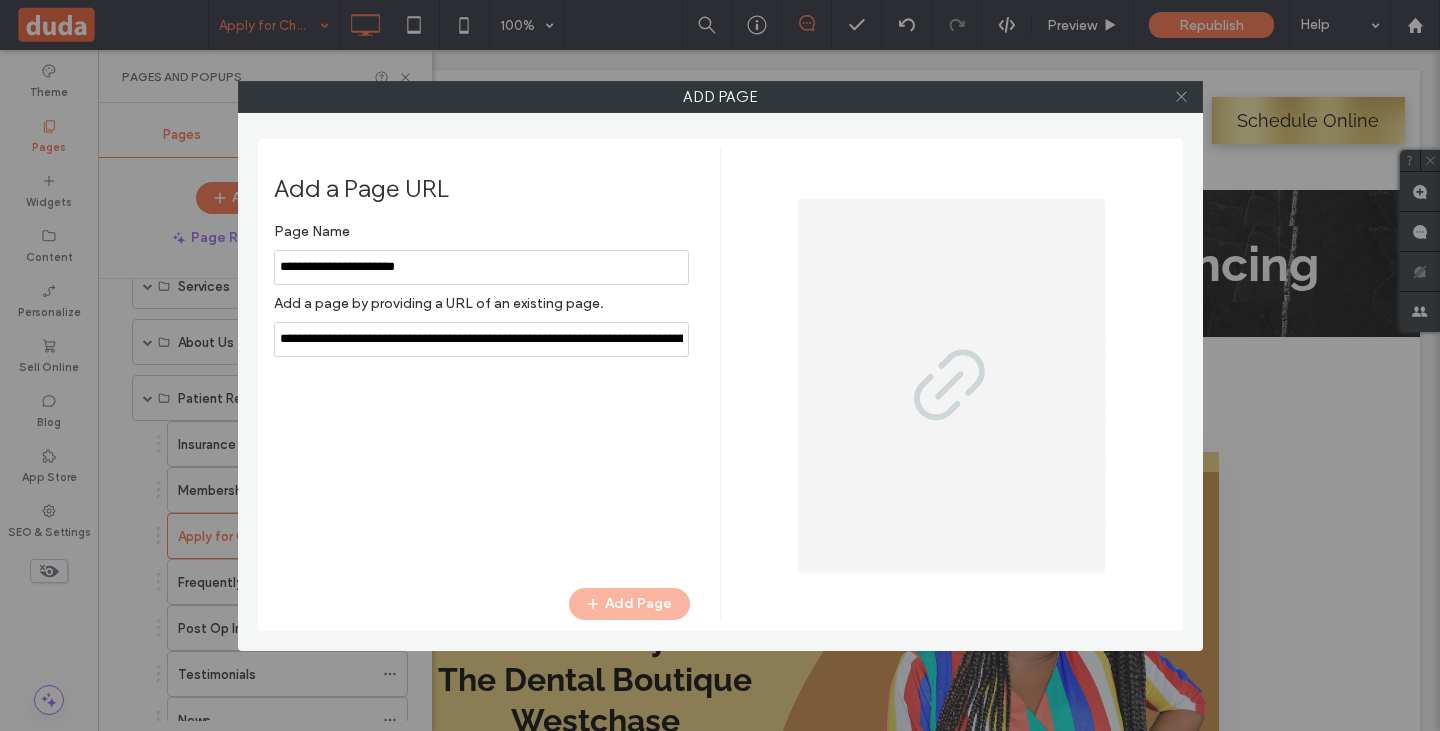 click 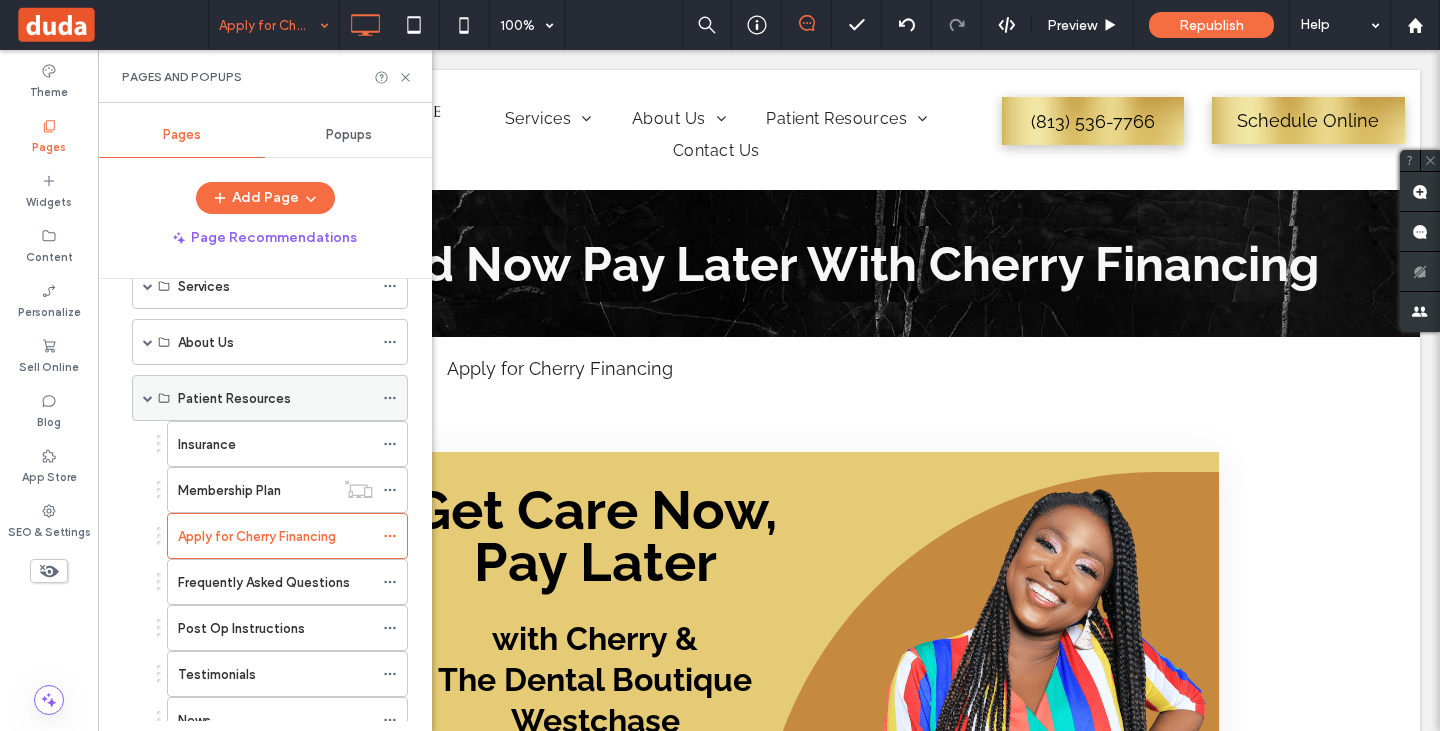 click 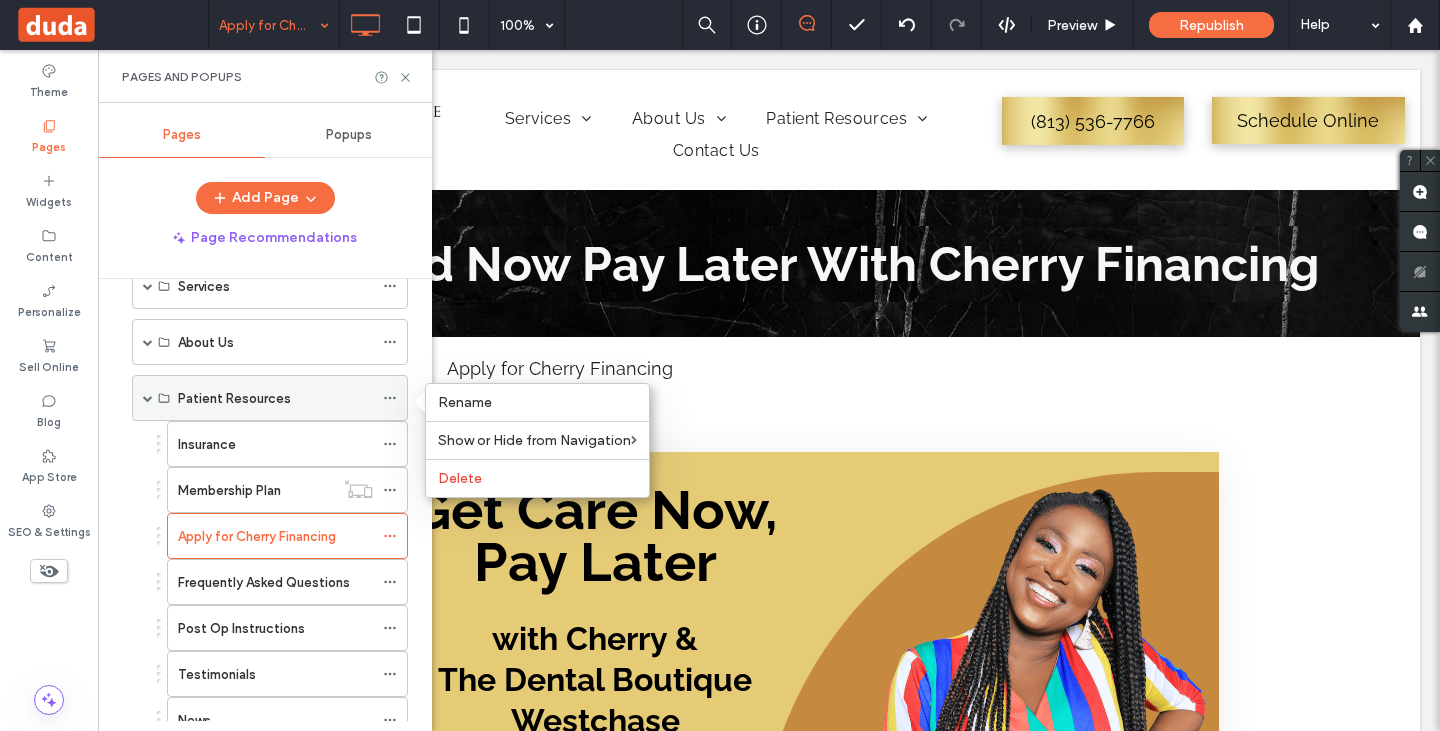 click 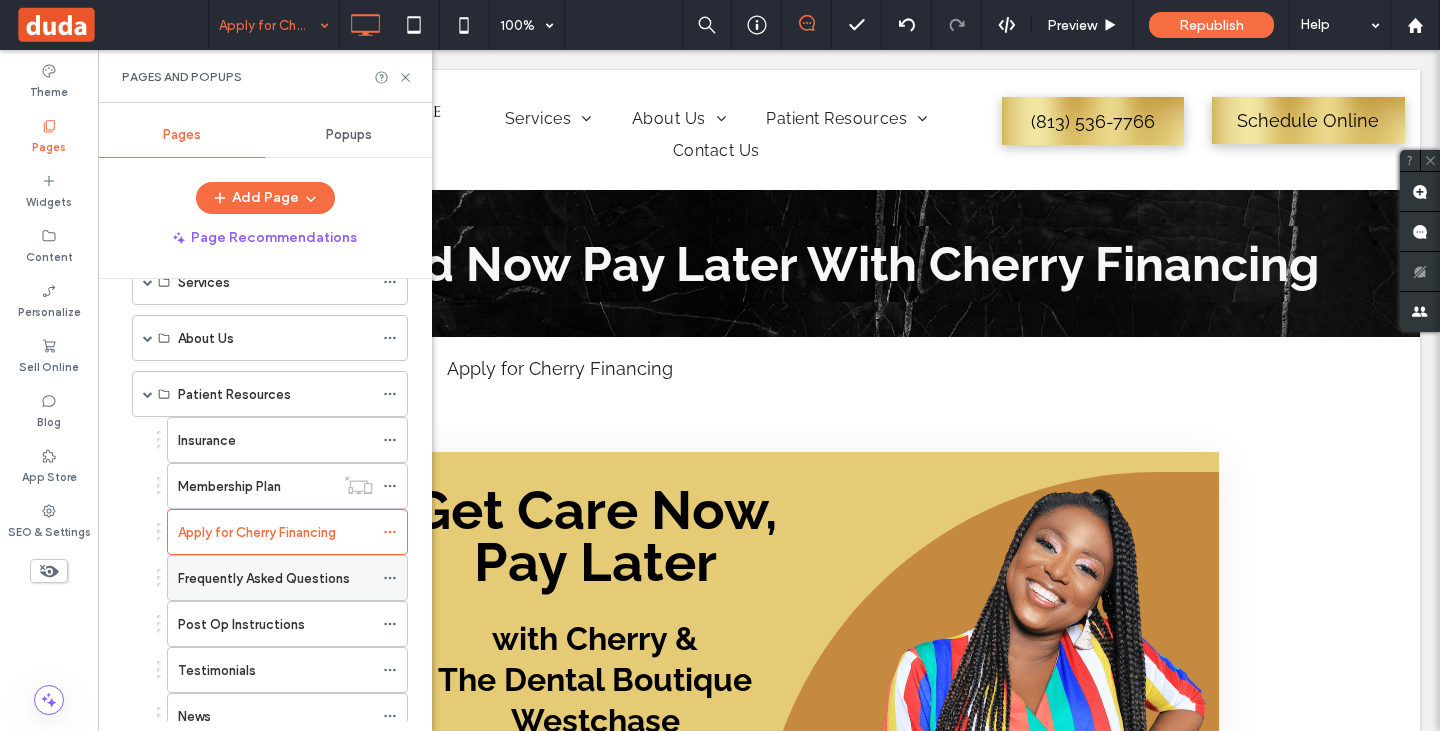 scroll, scrollTop: 0, scrollLeft: 0, axis: both 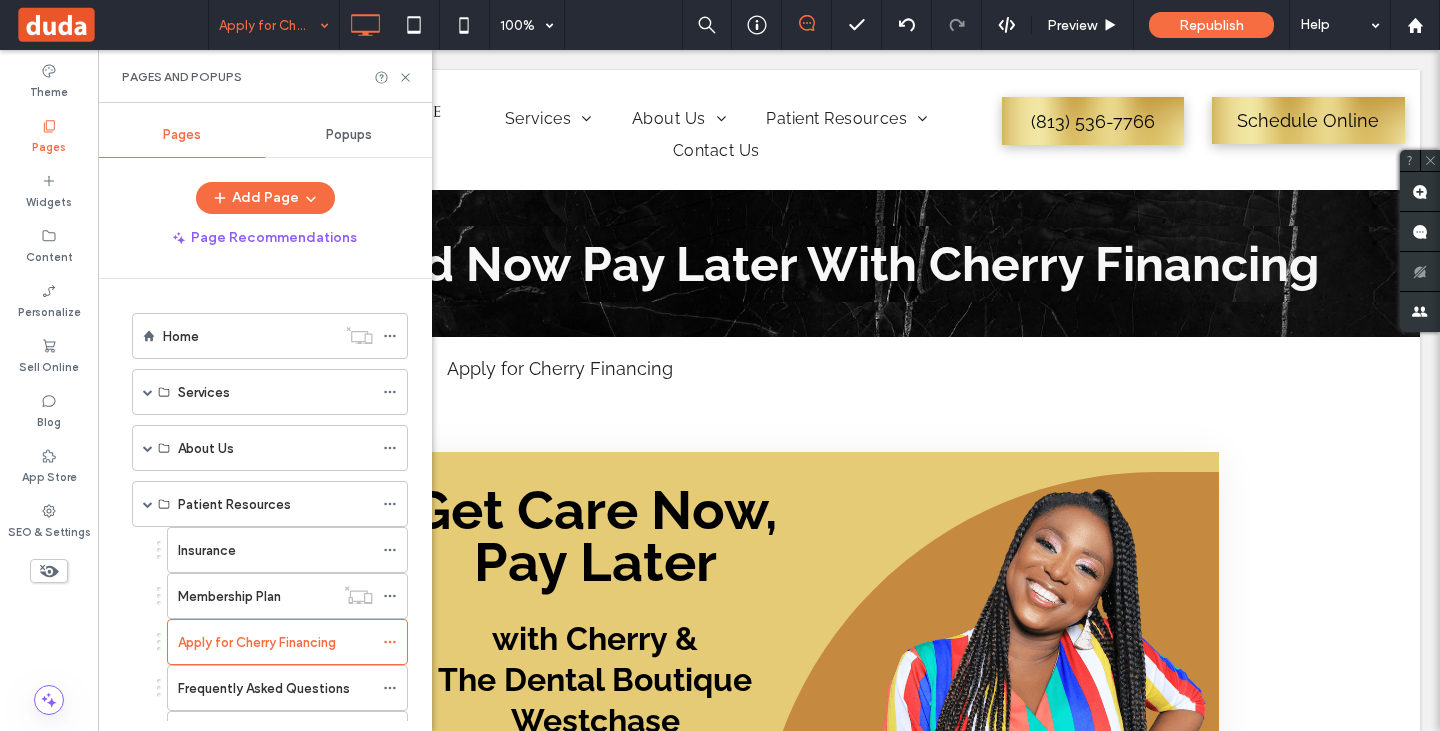 click on "Pages Popups Add Page Page Recommendations Home Services Family Dentistry Invisalign Dental Veneers Crowns and Bridges Dentures and Partials Dental Implants Extractions and Bone Grafts Root Canals Emergency Dental Care Zoom Whitening About Us Our Practice Our Riverview Office Meet the Team Patient Resources Insurance Membership Plan Apply for Cherry Financing Frequently Asked Questions Post Op Instructions Testimonials News Contact Us Specials Landing Pages Landing Page Whitening Landing Page Invisalign Landing Page $98 Special Landing Page Smiles Makeover Landing Page Implant Promotion Thank You Page! Veneers Flash Sale Same-Day Dental Care Landing Page Full Arch/ All on X" at bounding box center (265, 417) 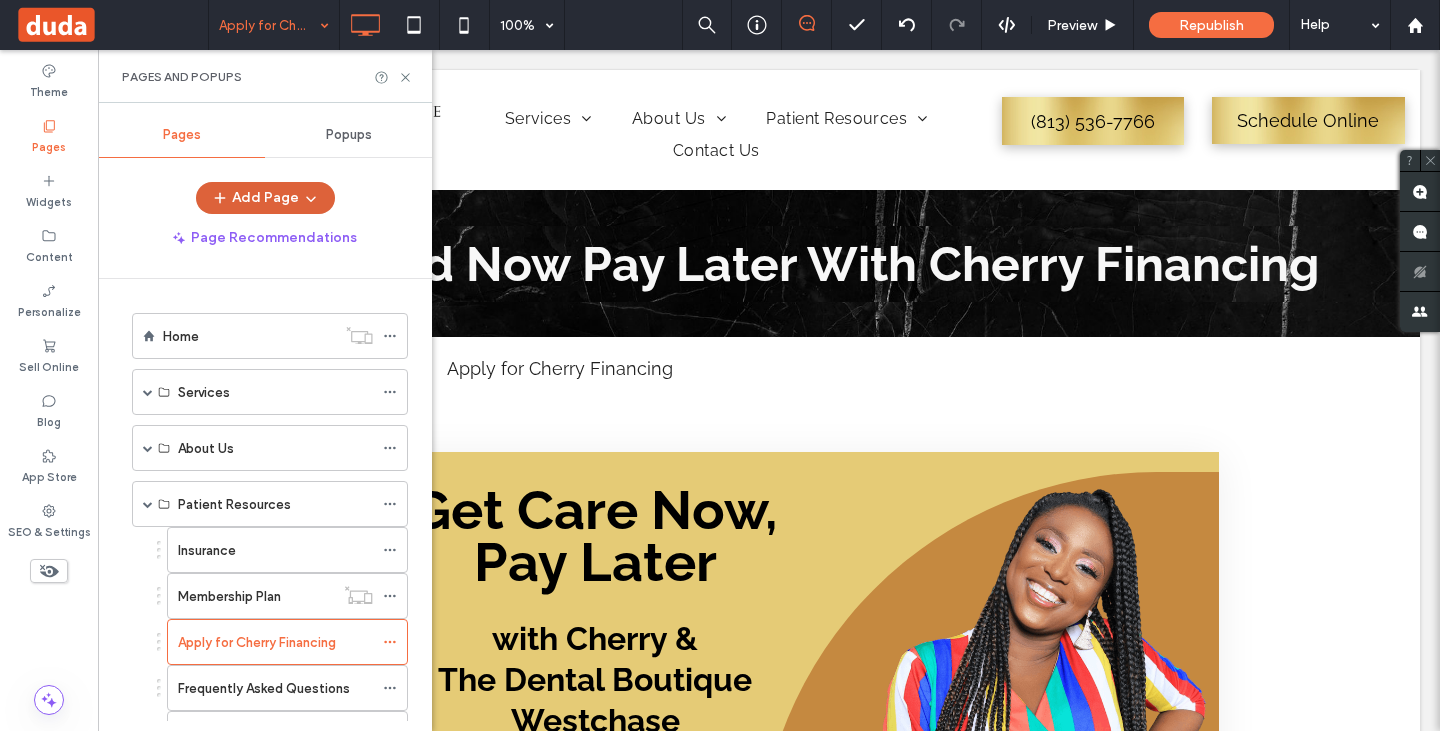 click 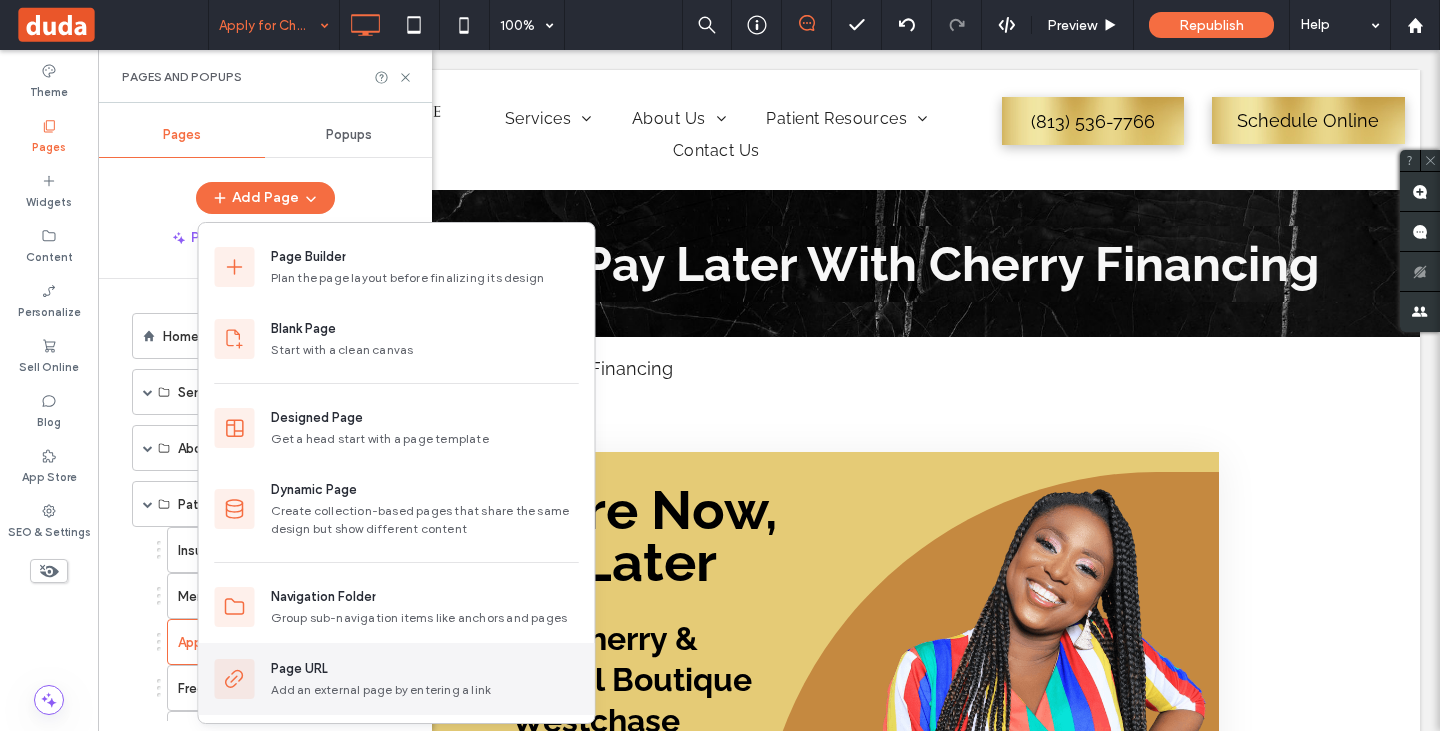 click on "Add an external page by entering a link" at bounding box center (425, 690) 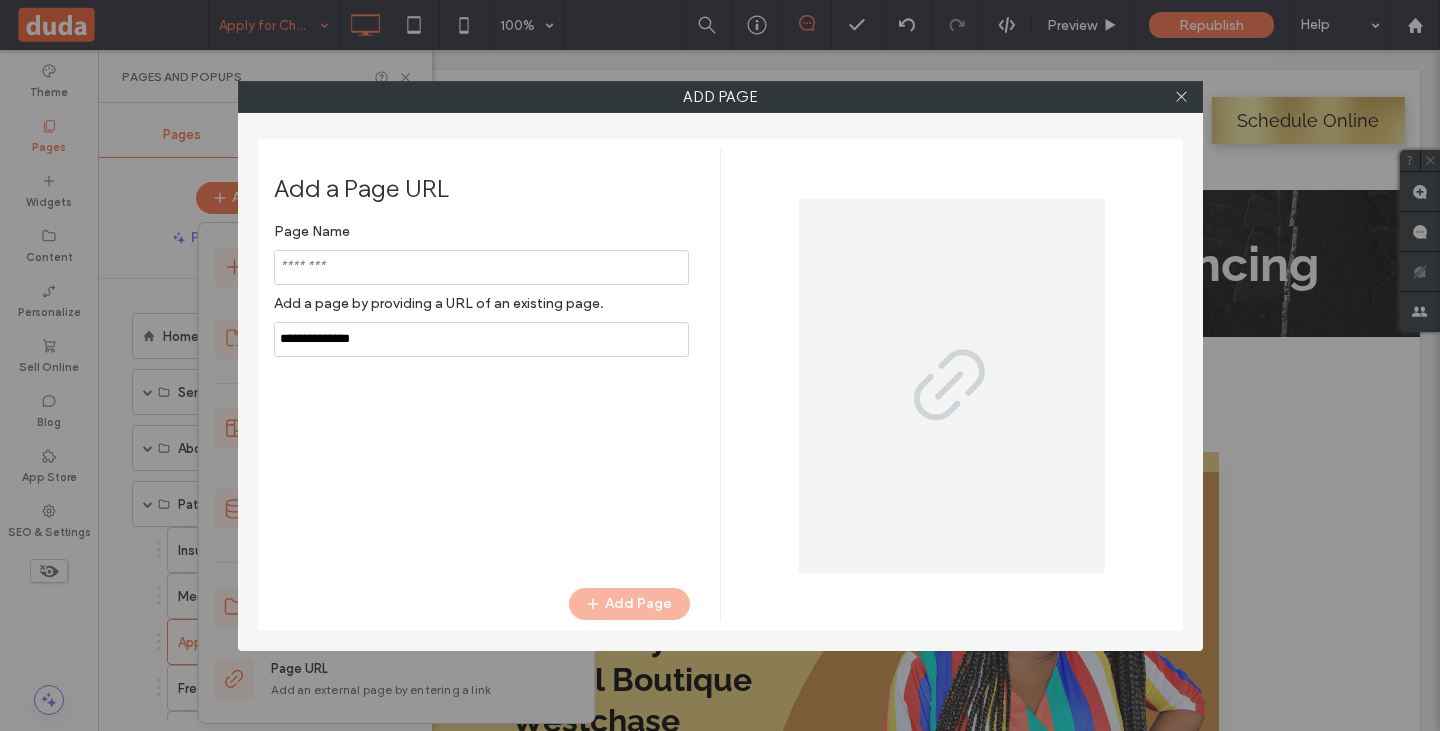 click at bounding box center (481, 267) 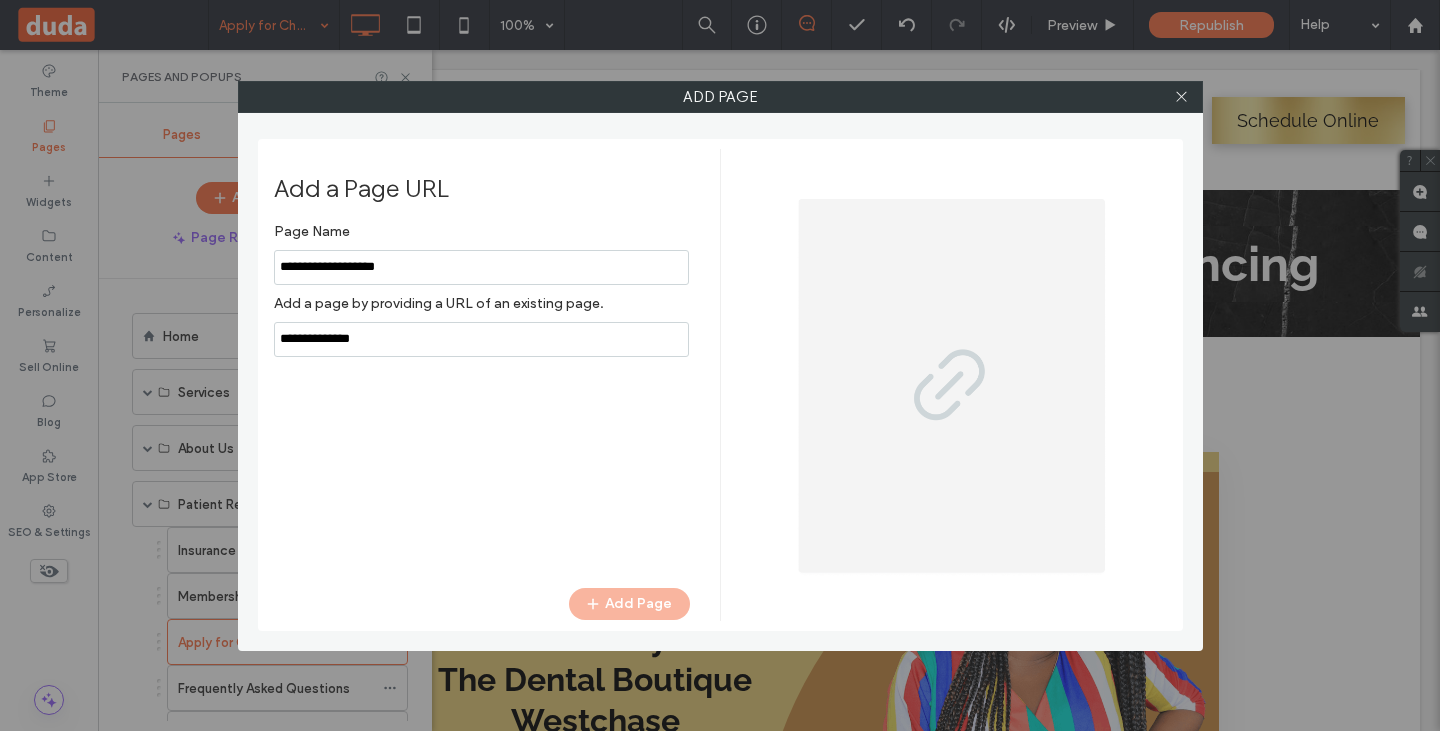 type on "**********" 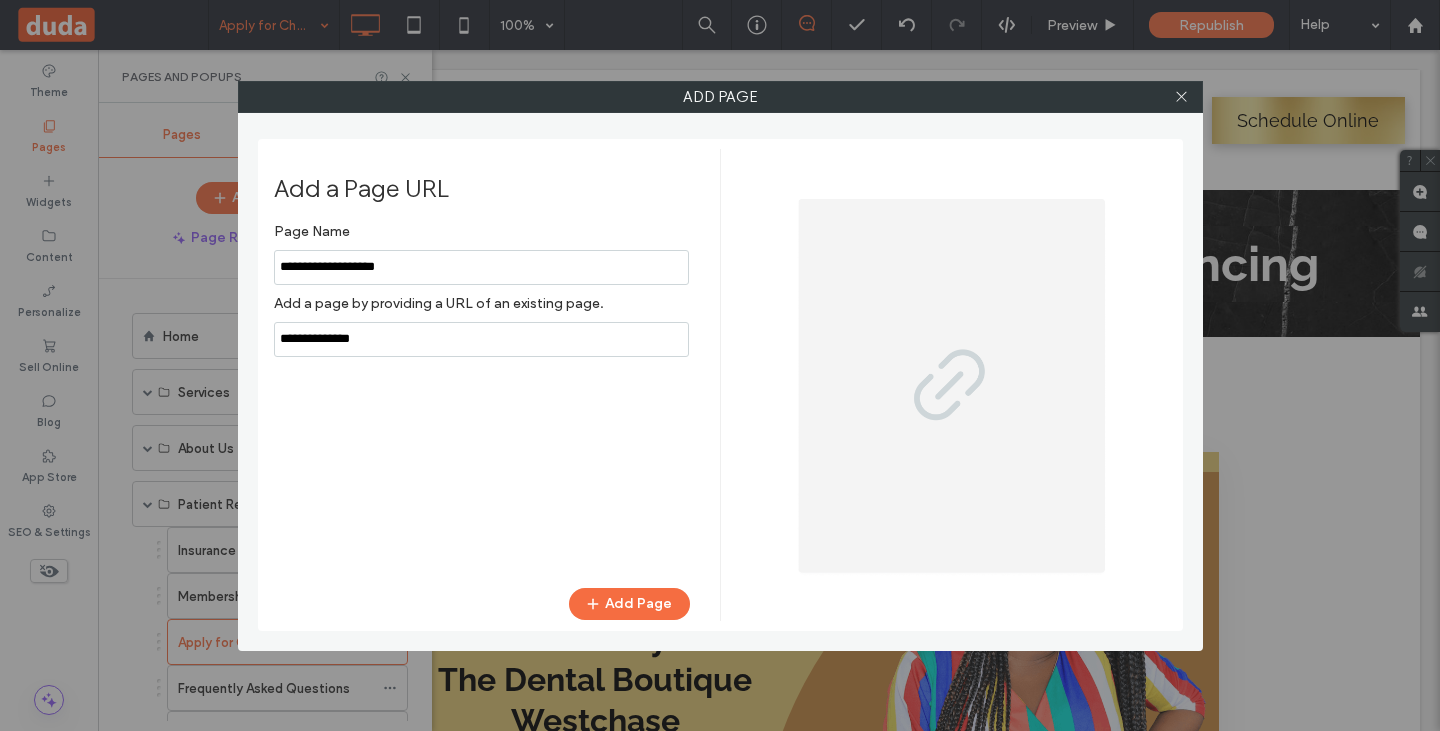 paste on "**********" 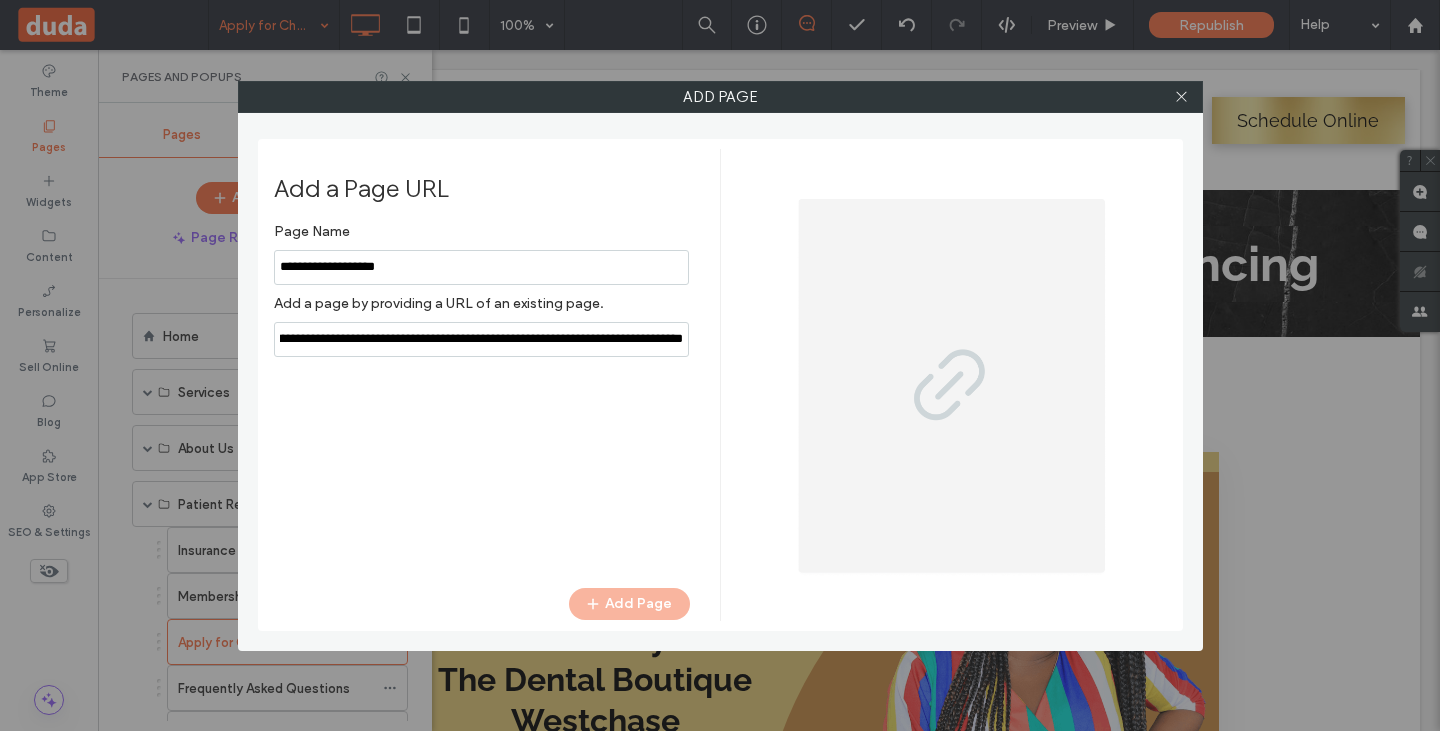 scroll, scrollTop: 0, scrollLeft: 491, axis: horizontal 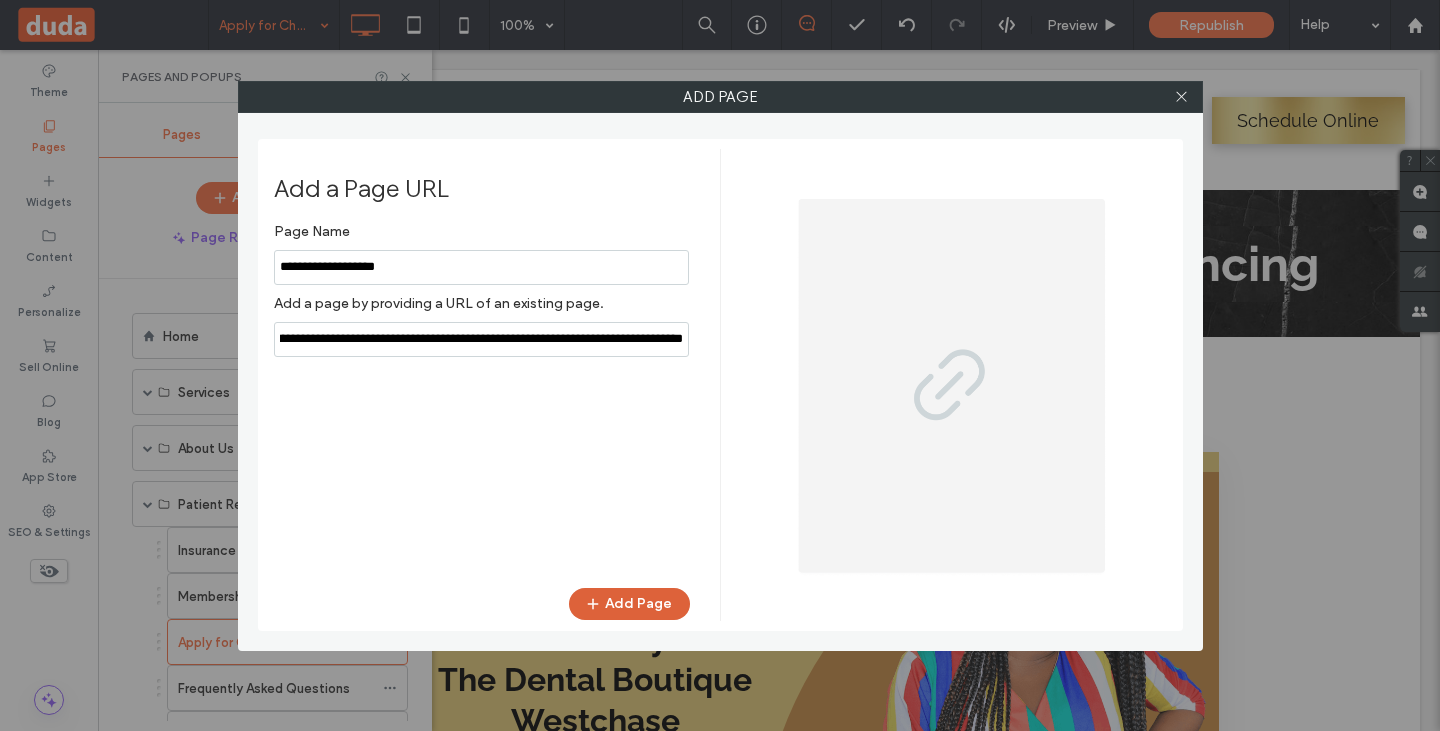 type on "**********" 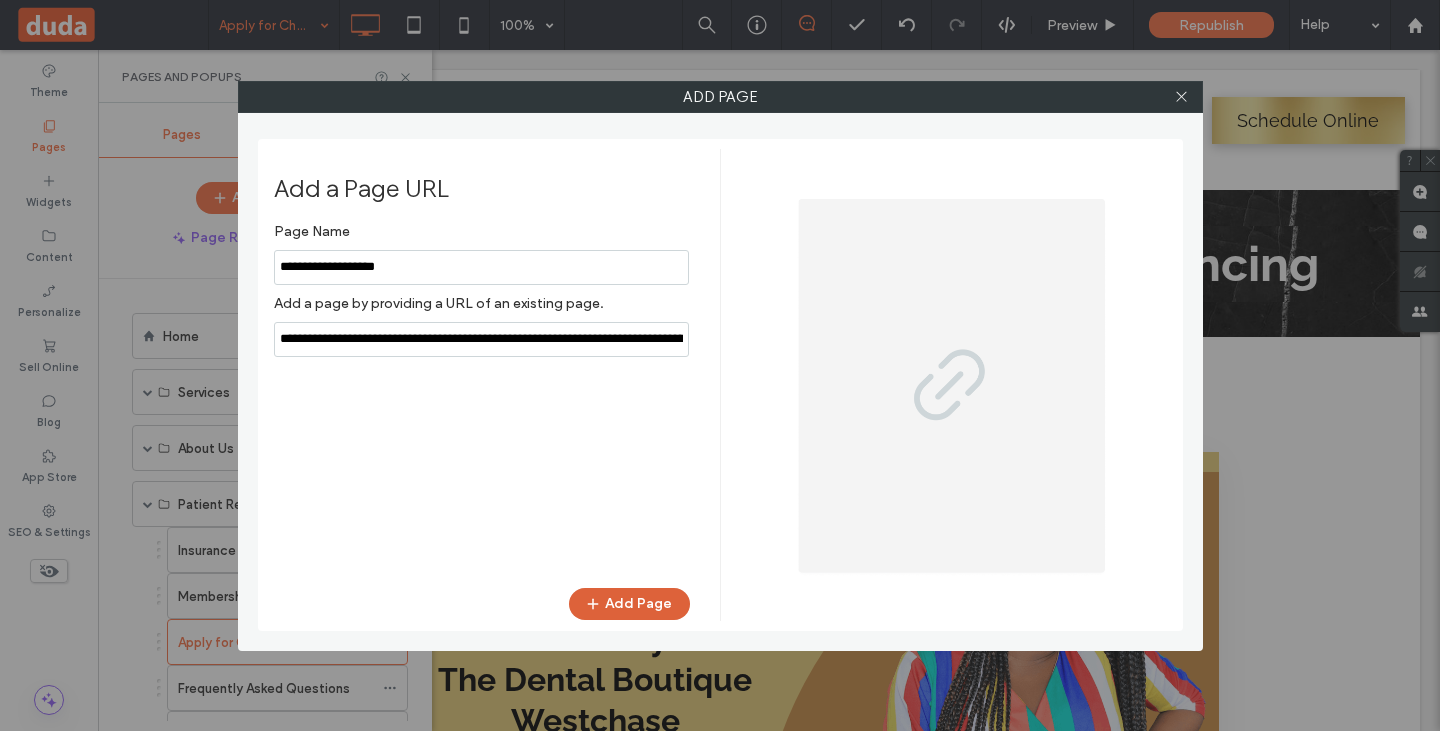 click 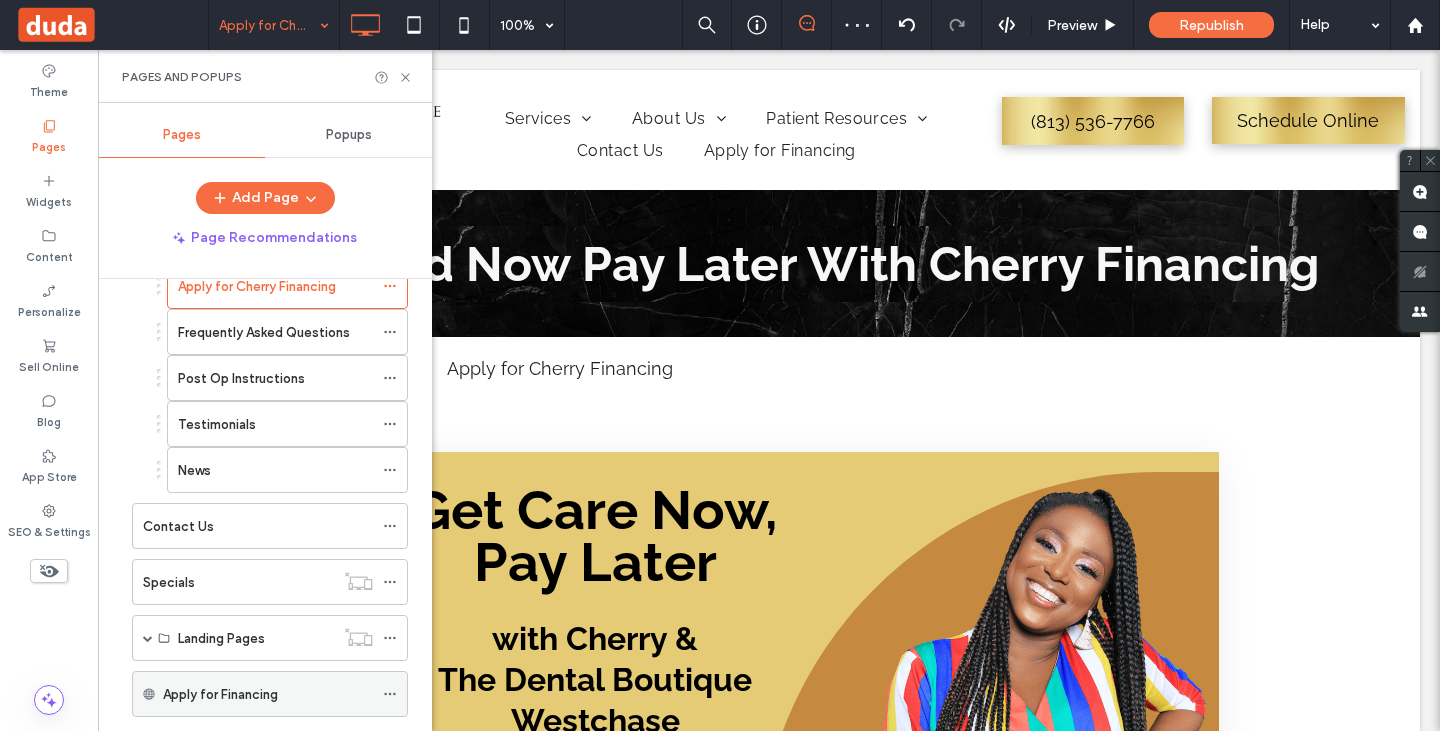 scroll, scrollTop: 355, scrollLeft: 0, axis: vertical 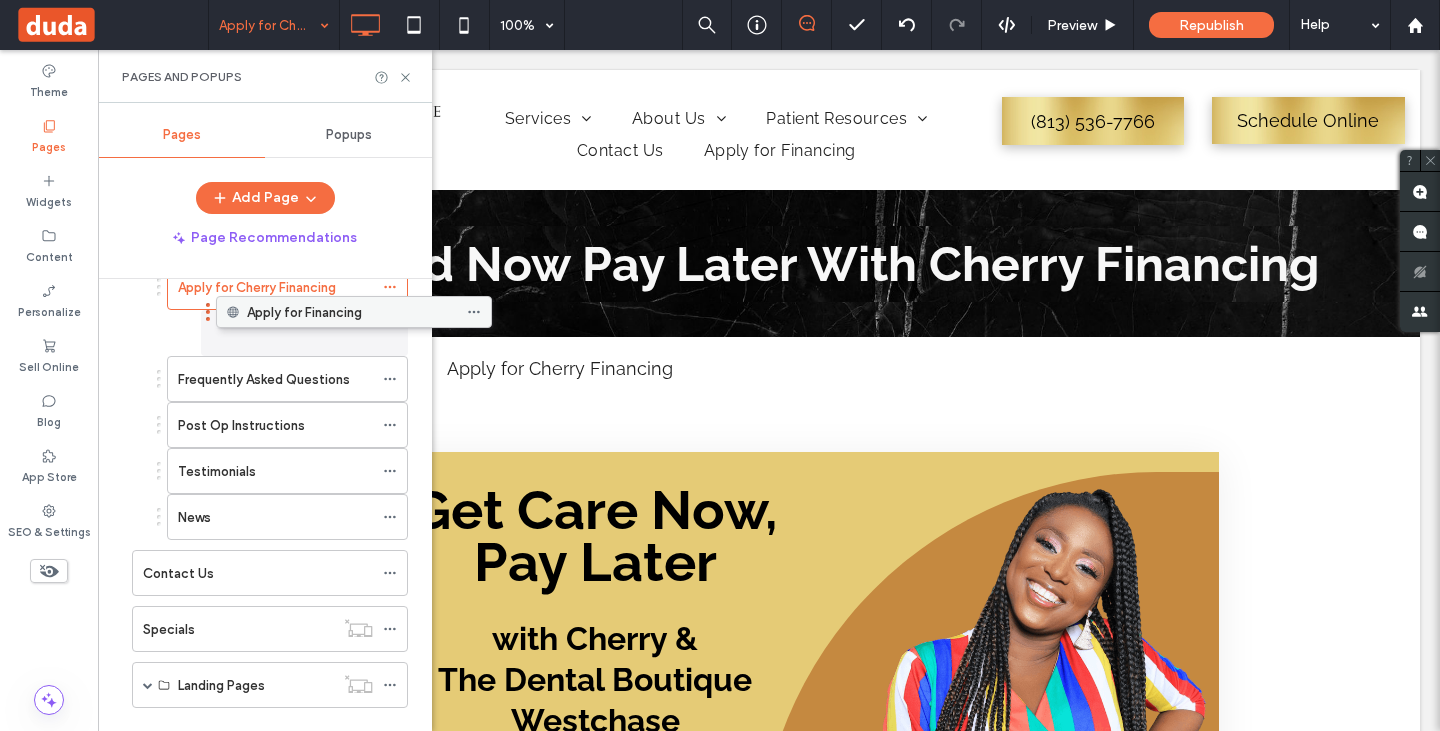 drag, startPoint x: 191, startPoint y: 692, endPoint x: 275, endPoint y: 316, distance: 385.26874 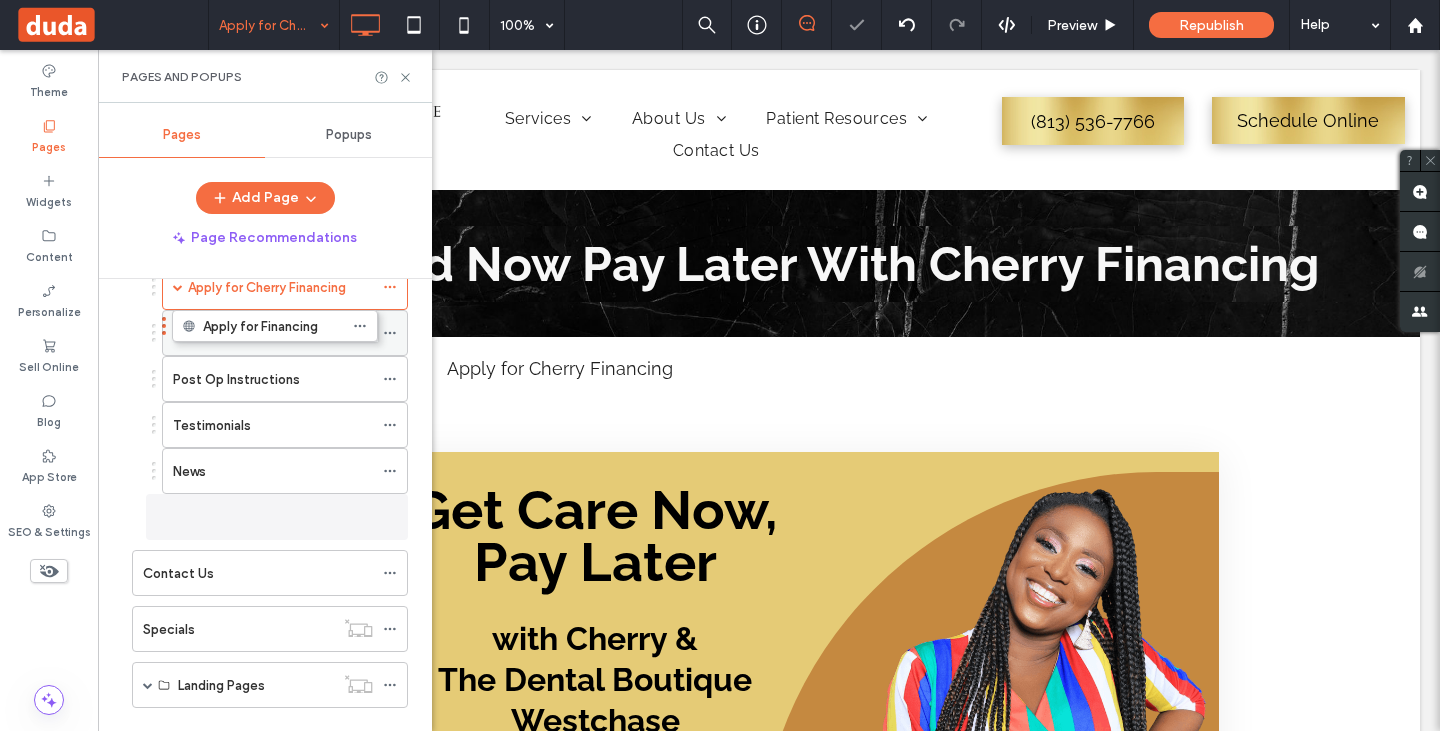 drag, startPoint x: 273, startPoint y: 336, endPoint x: 243, endPoint y: 331, distance: 30.413813 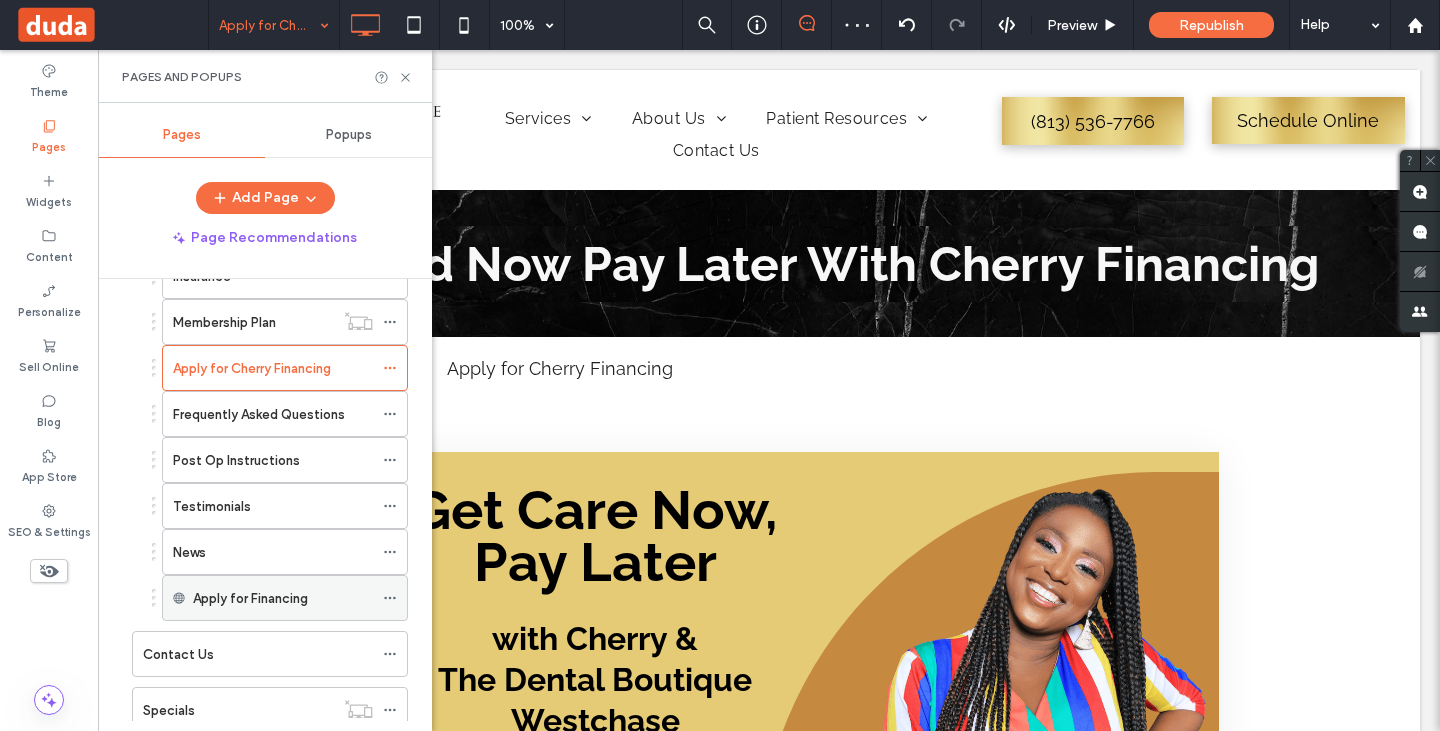 scroll, scrollTop: 273, scrollLeft: 0, axis: vertical 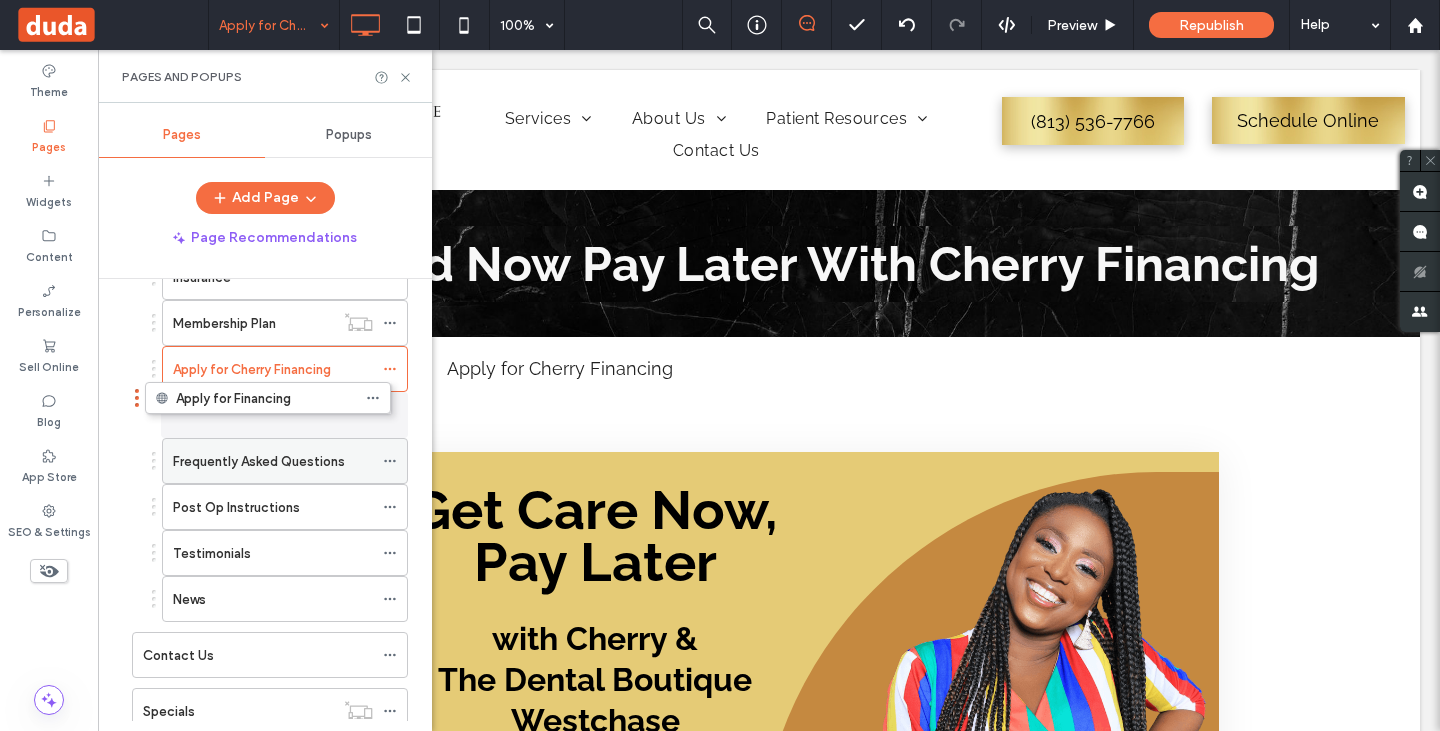 drag, startPoint x: 268, startPoint y: 599, endPoint x: 251, endPoint y: 398, distance: 201.71762 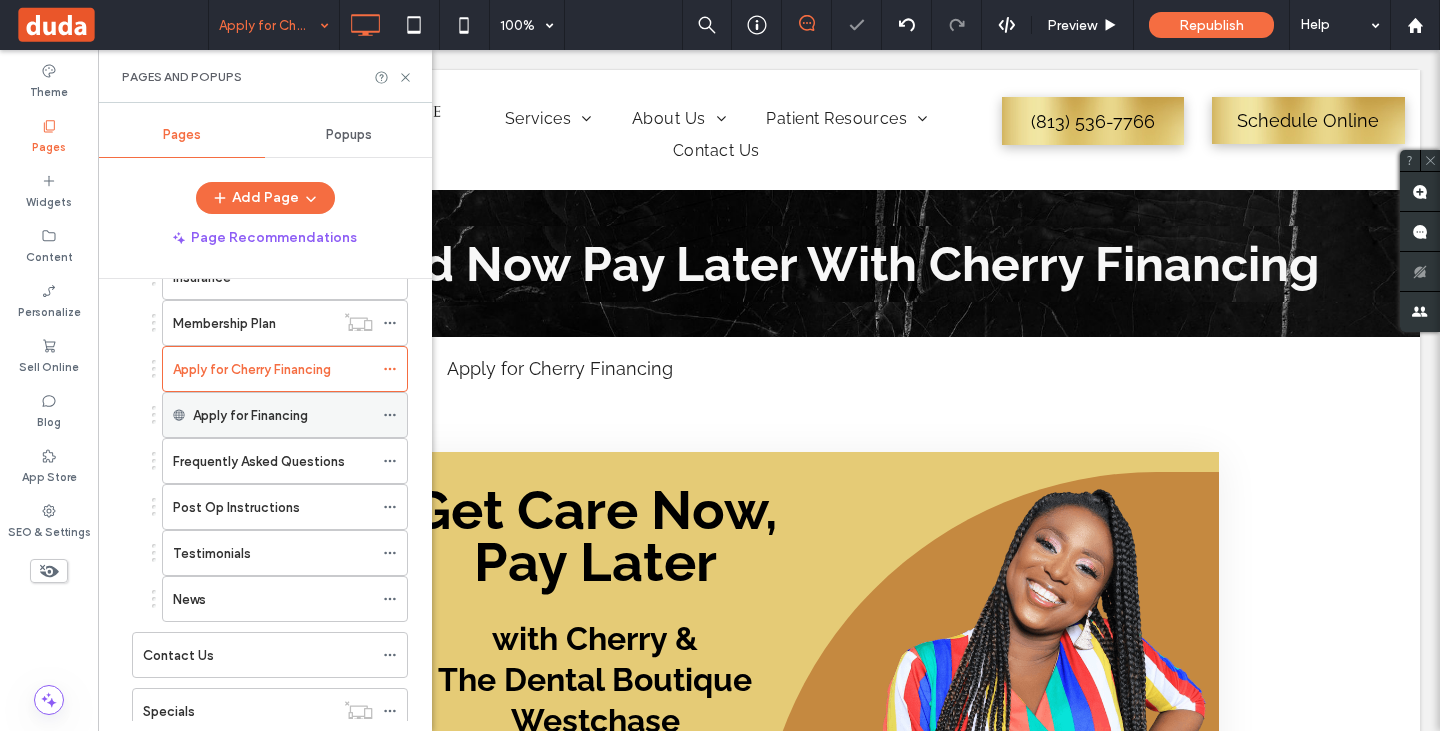 click 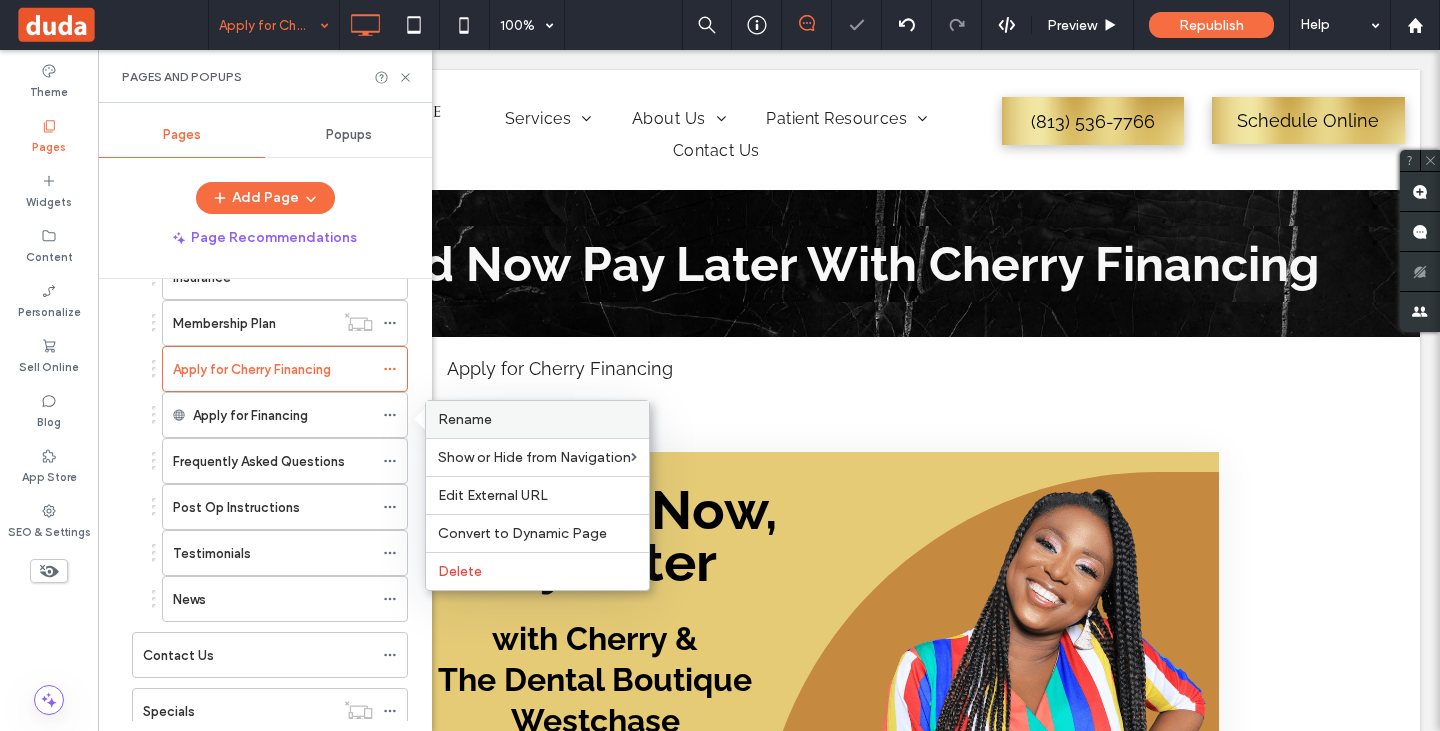 click on "Rename" at bounding box center [537, 419] 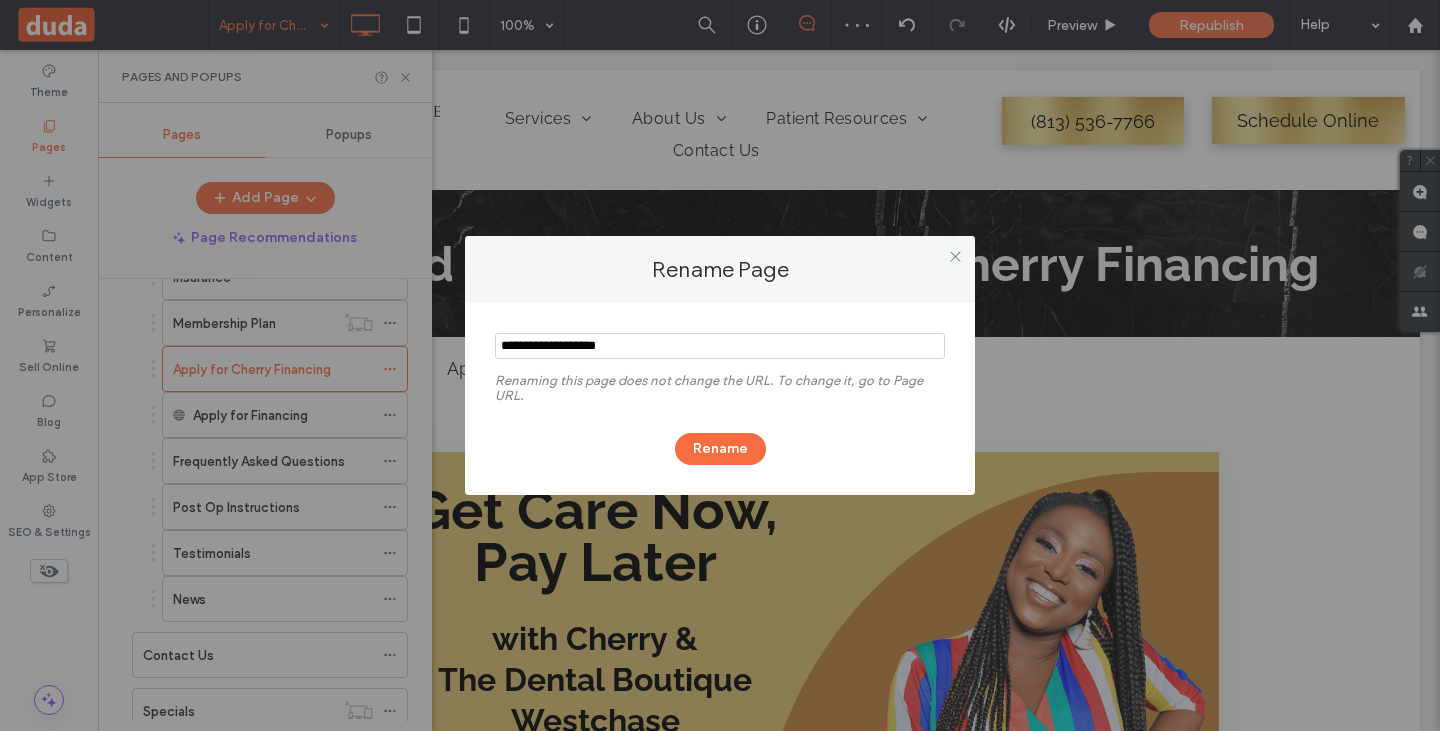 click at bounding box center [720, 346] 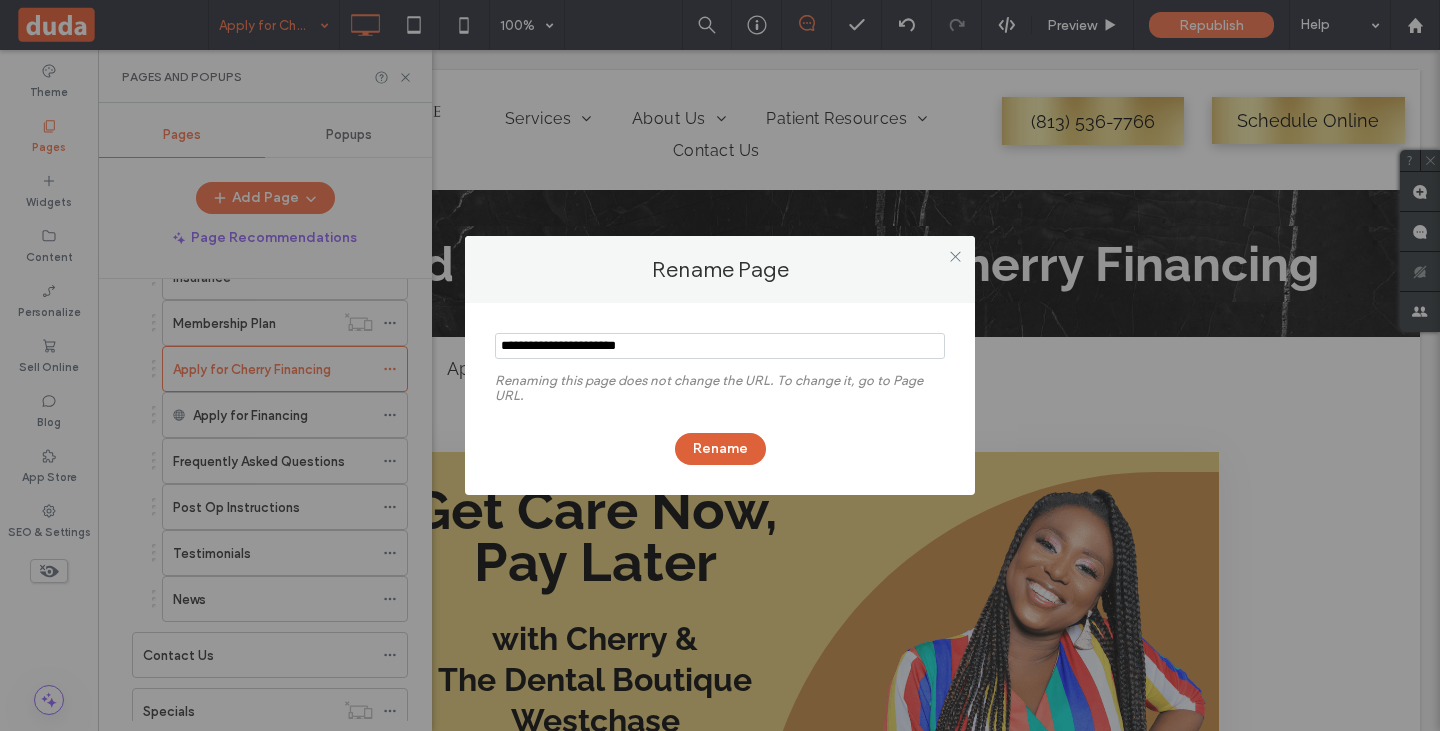 type on "**********" 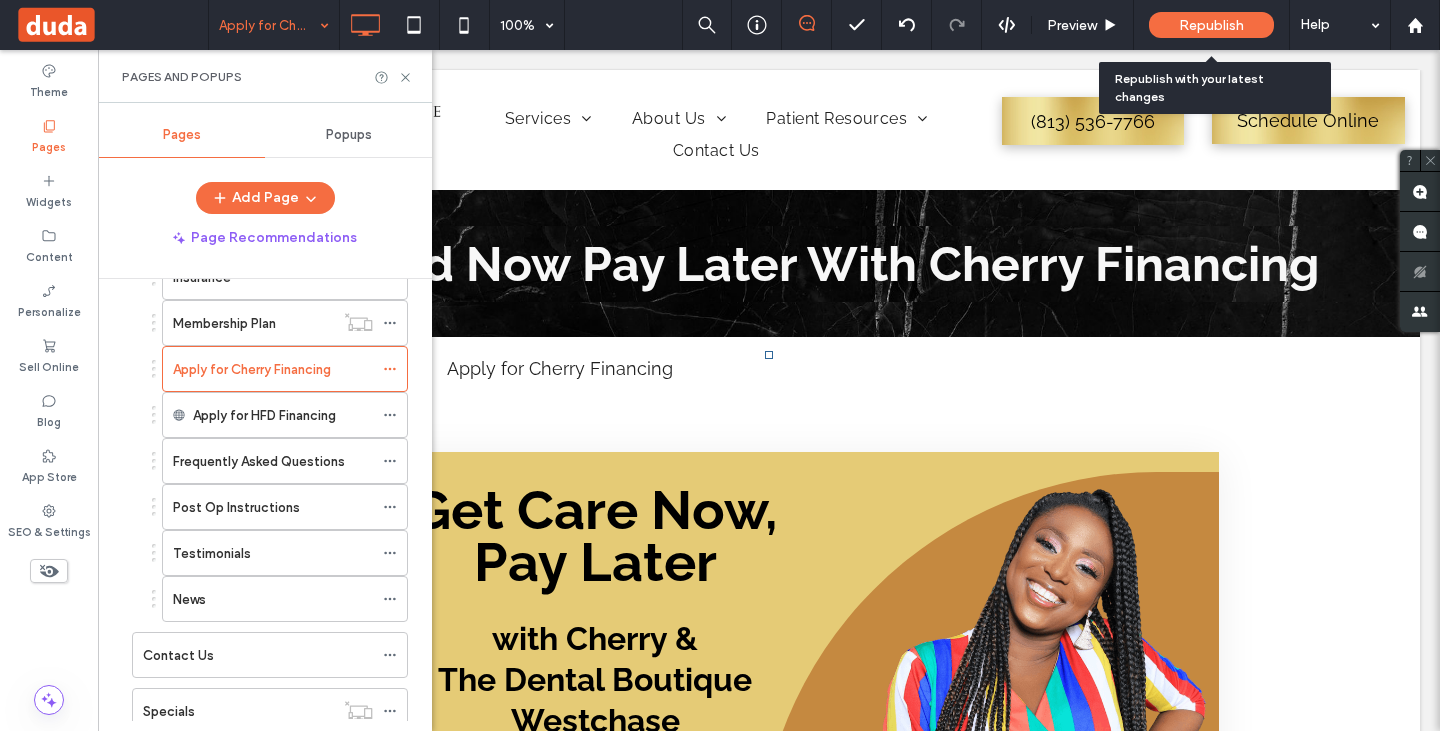 click on "Republish" at bounding box center (1211, 25) 